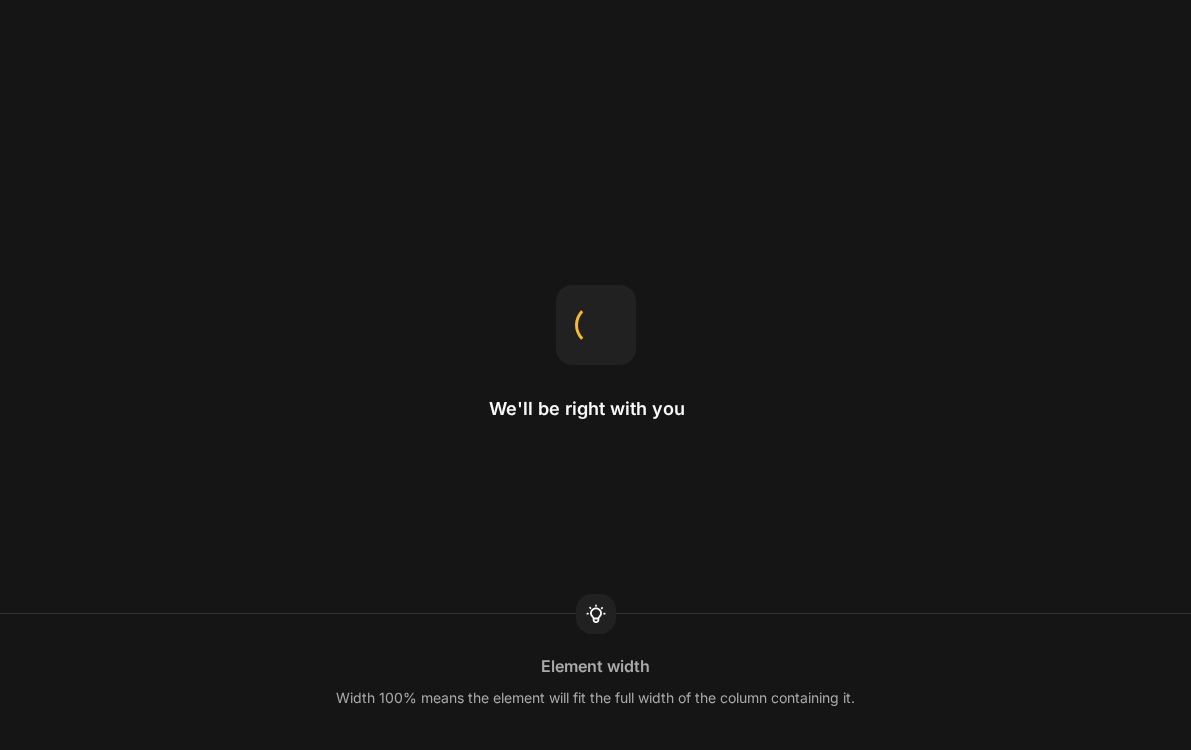 scroll, scrollTop: 0, scrollLeft: 0, axis: both 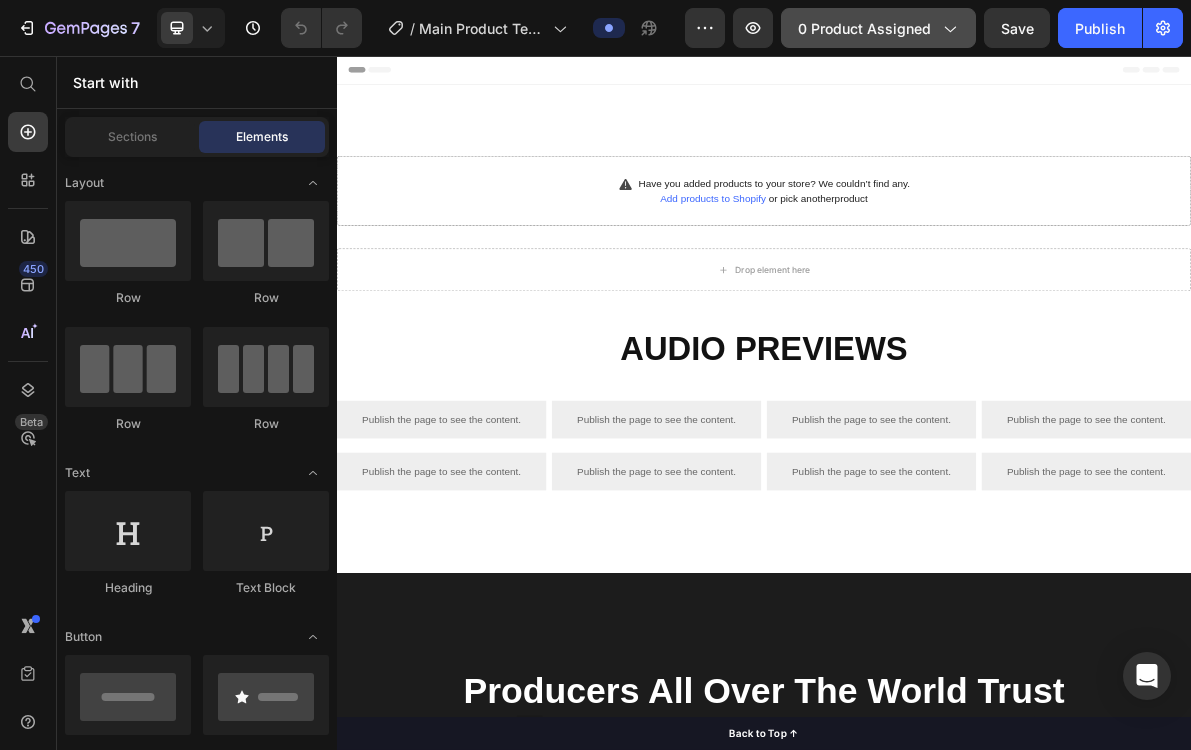 click on "0 product assigned" at bounding box center (878, 28) 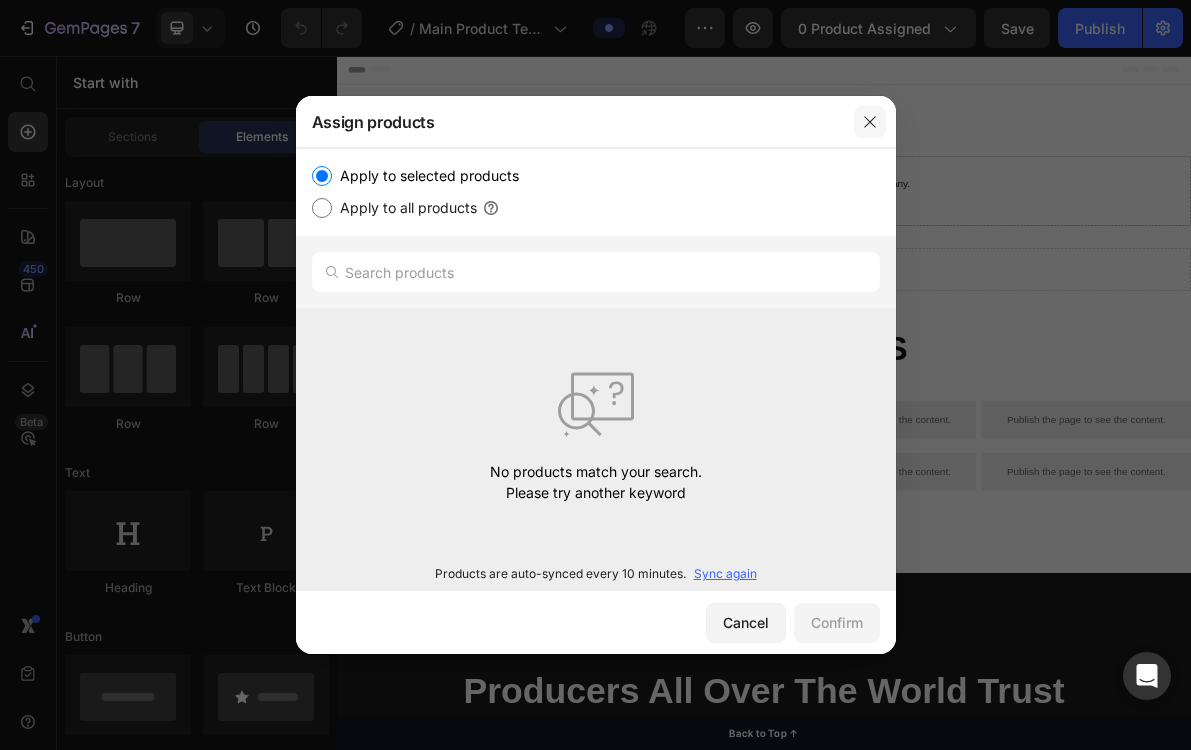click 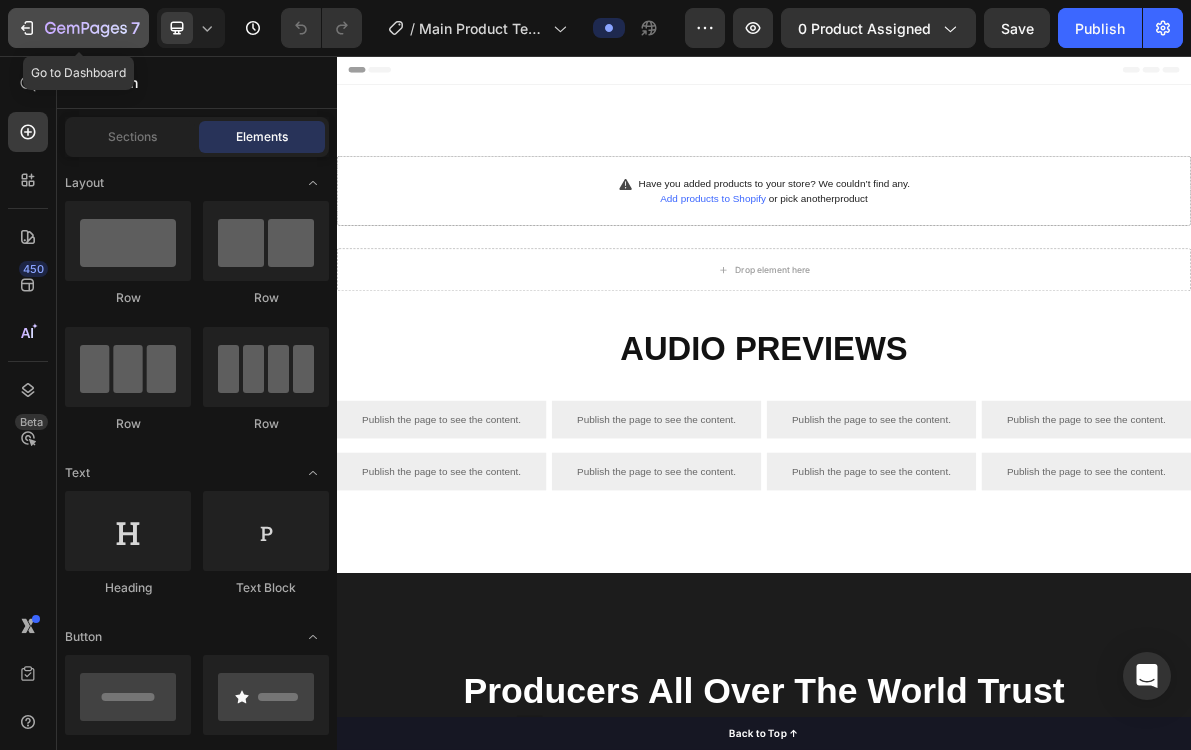 click 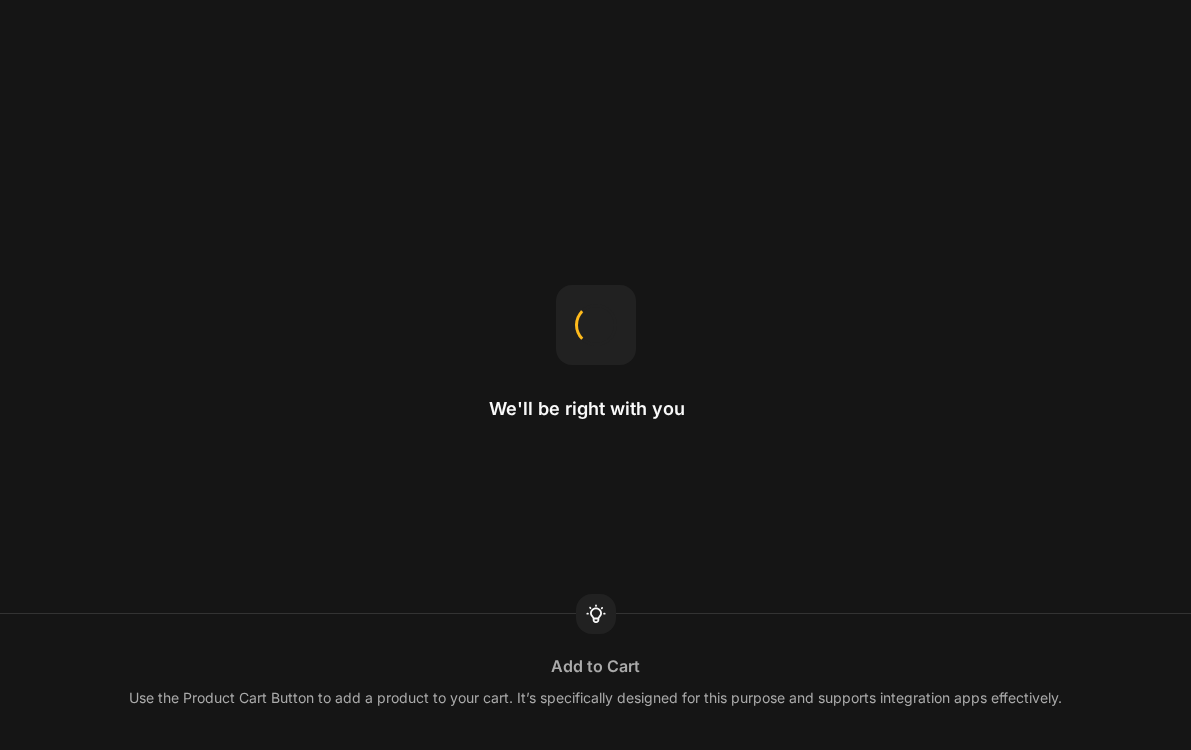 scroll, scrollTop: 0, scrollLeft: 0, axis: both 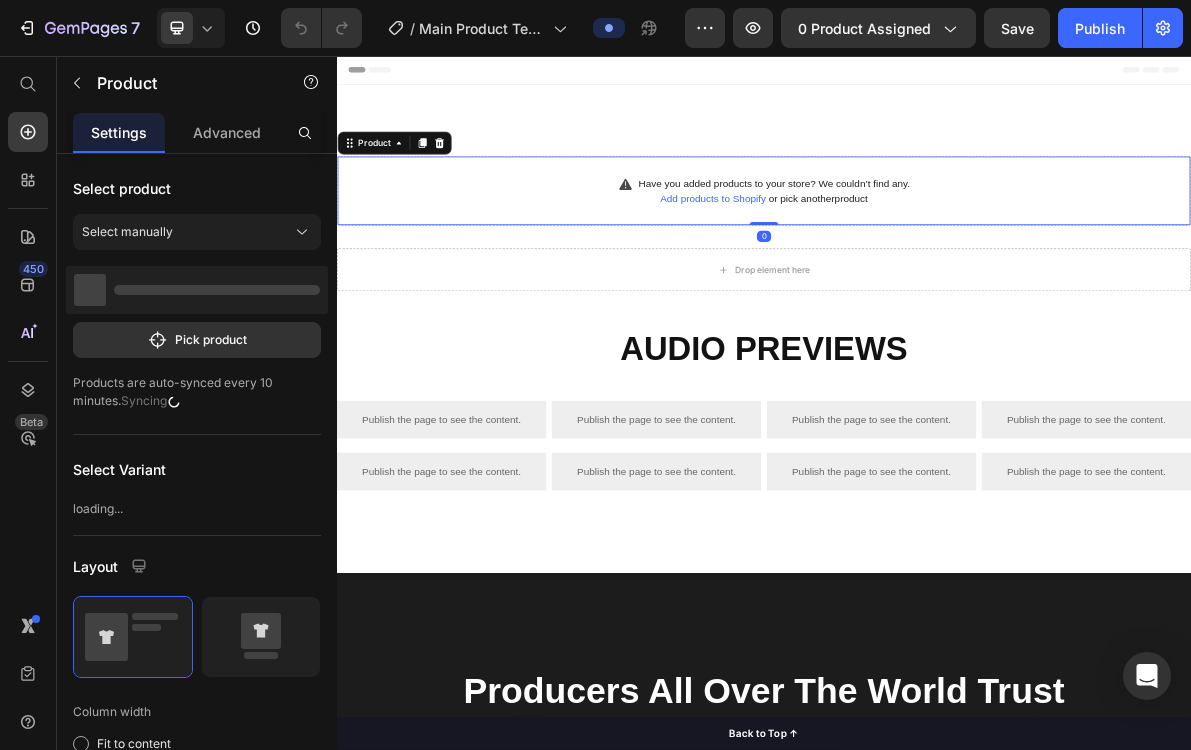 click on "Add products to Shopify" at bounding box center (865, 257) 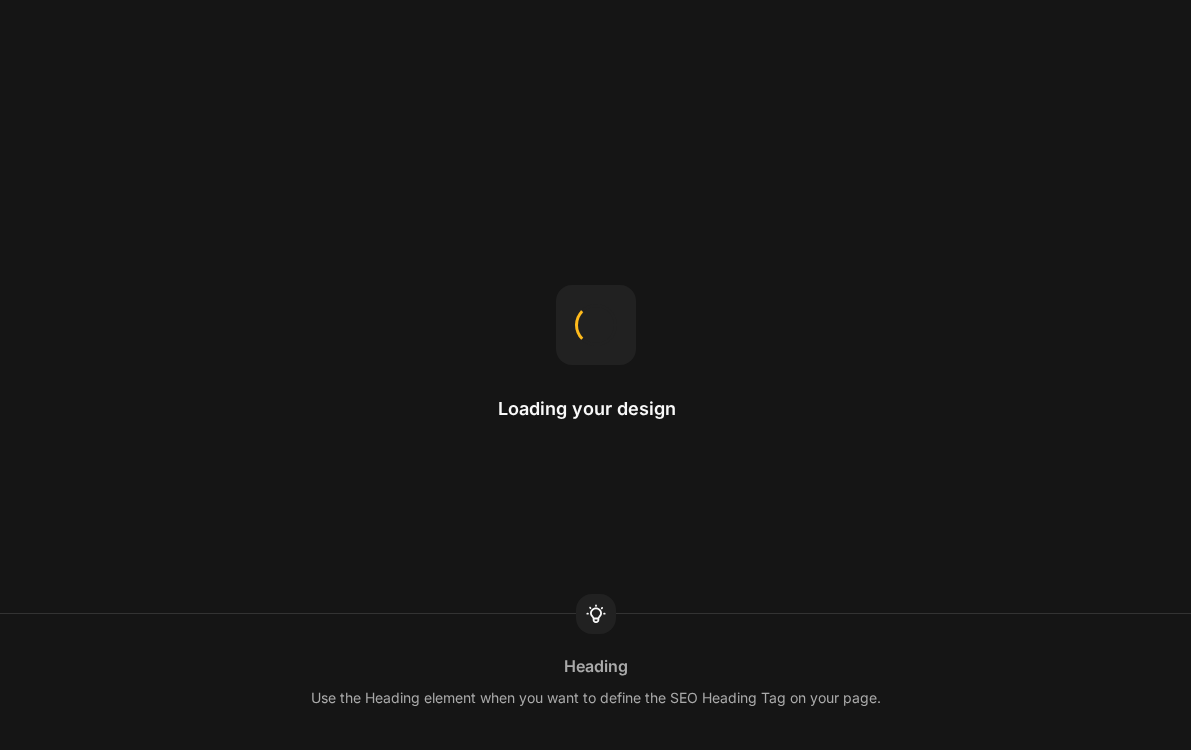 scroll, scrollTop: 0, scrollLeft: 0, axis: both 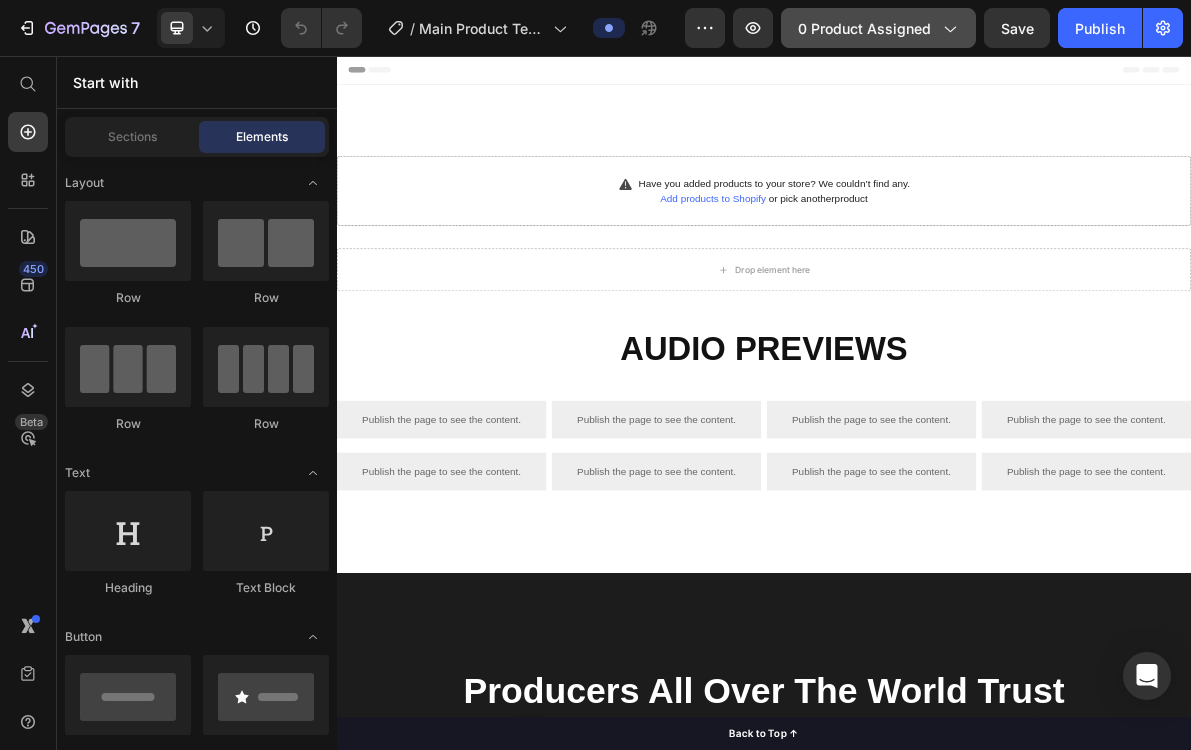 click on "0 product assigned" at bounding box center (878, 28) 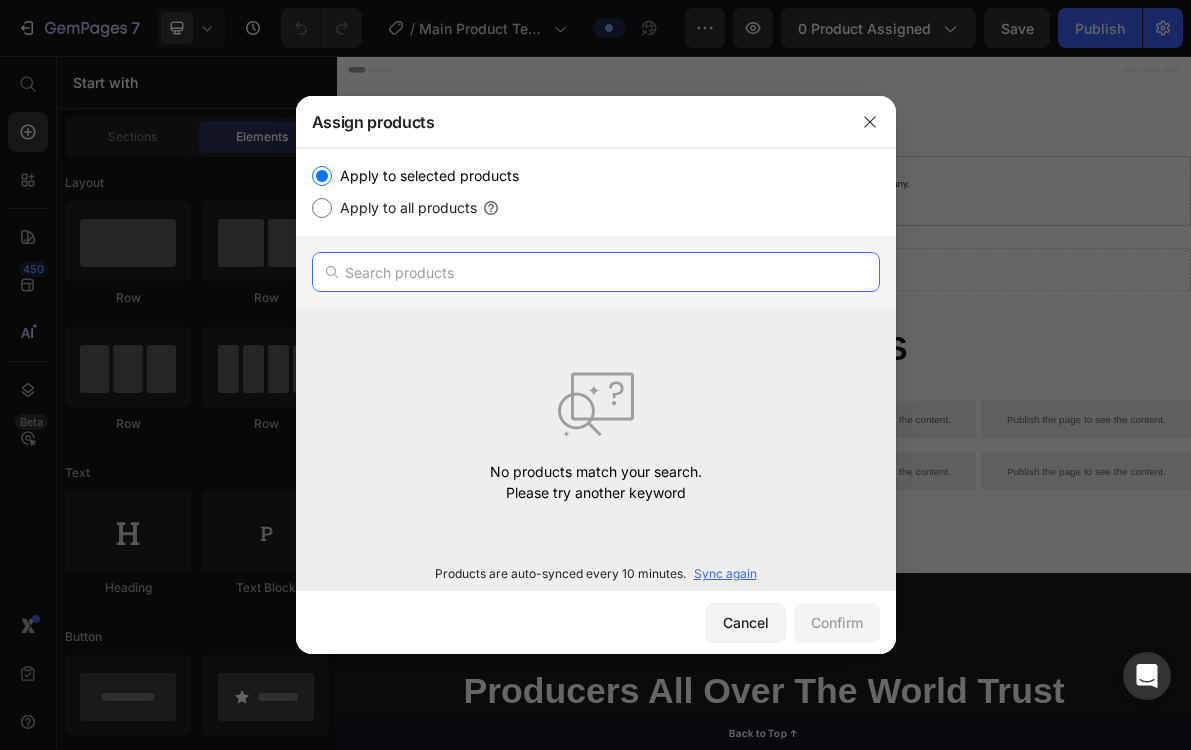 click at bounding box center [596, 272] 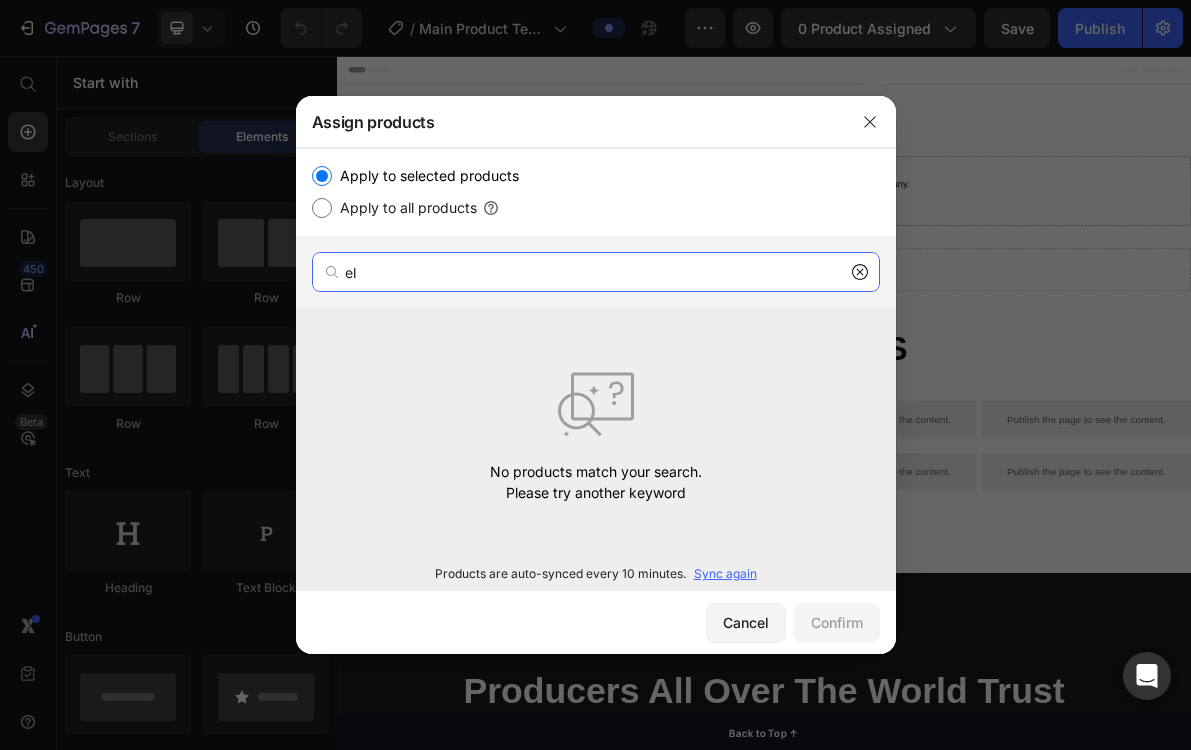 type on "e" 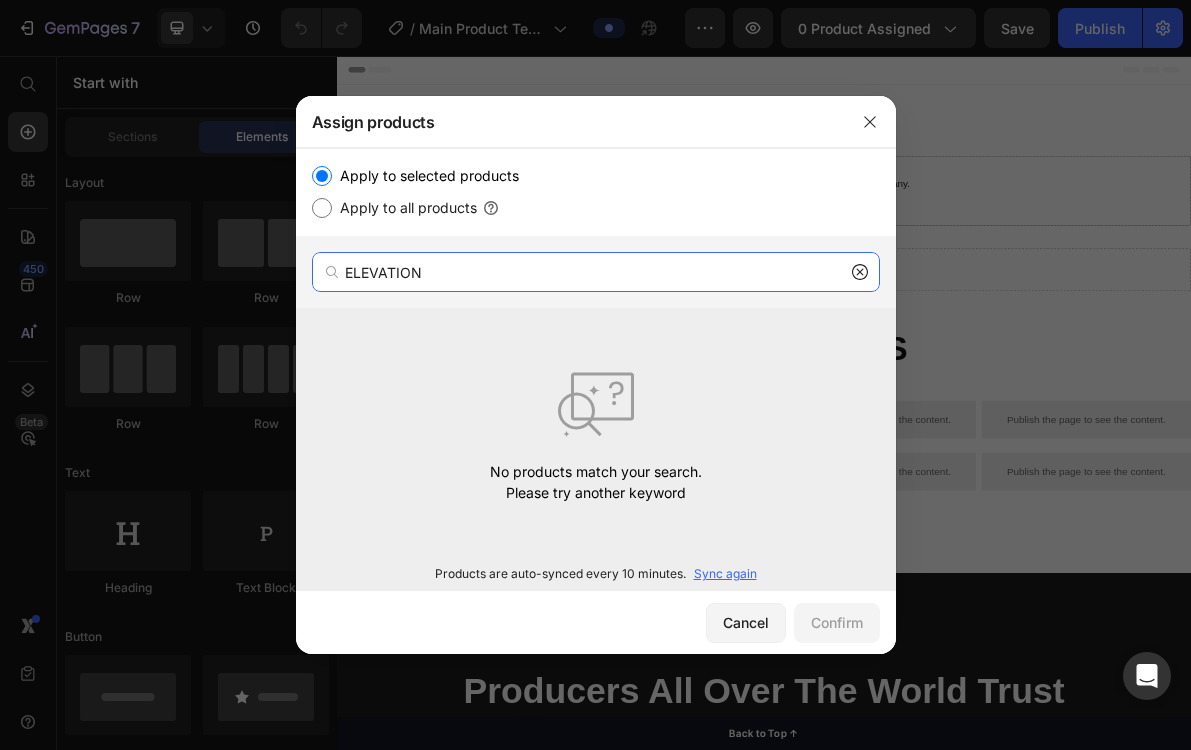 type on "ELEVATION" 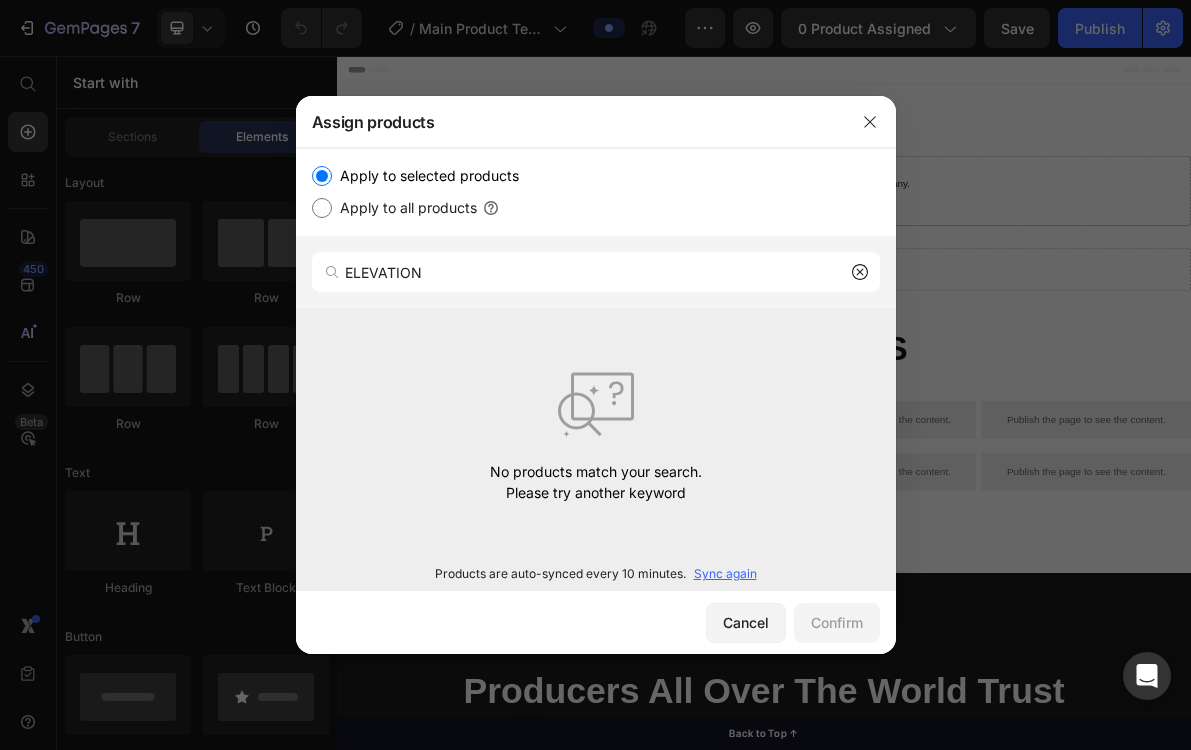click on "Sync again" at bounding box center [725, 574] 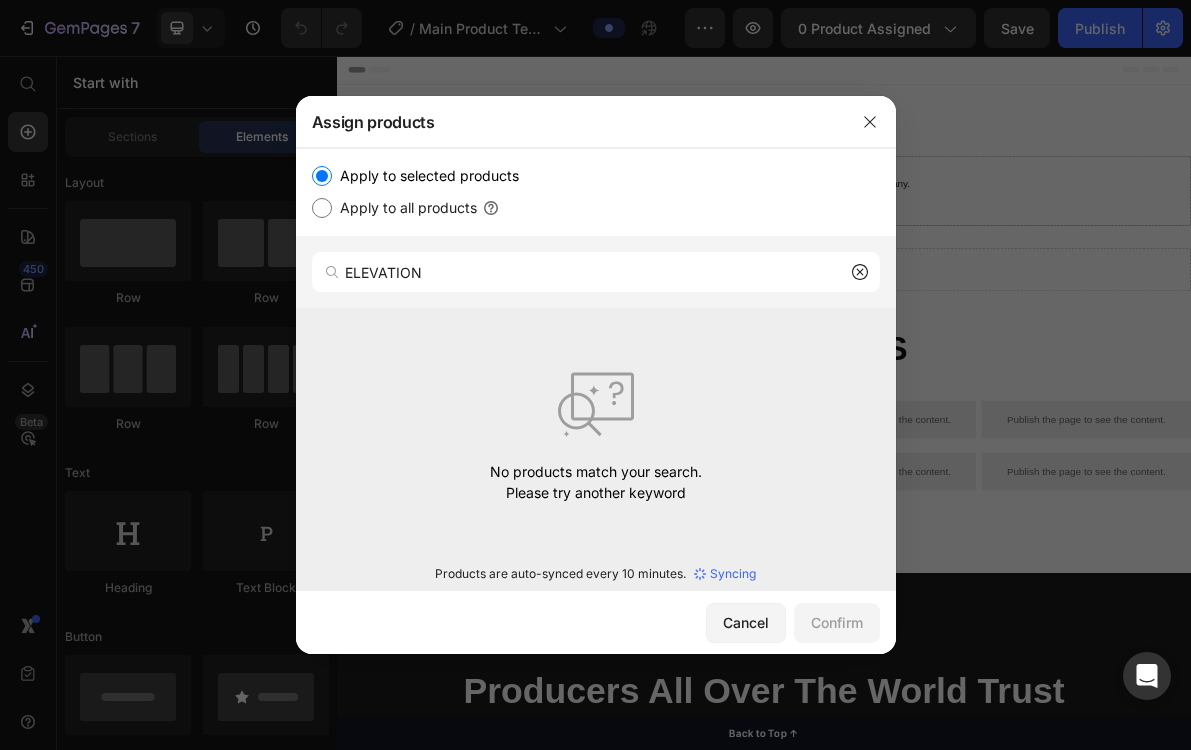 click on "Apply to all products" at bounding box center [322, 208] 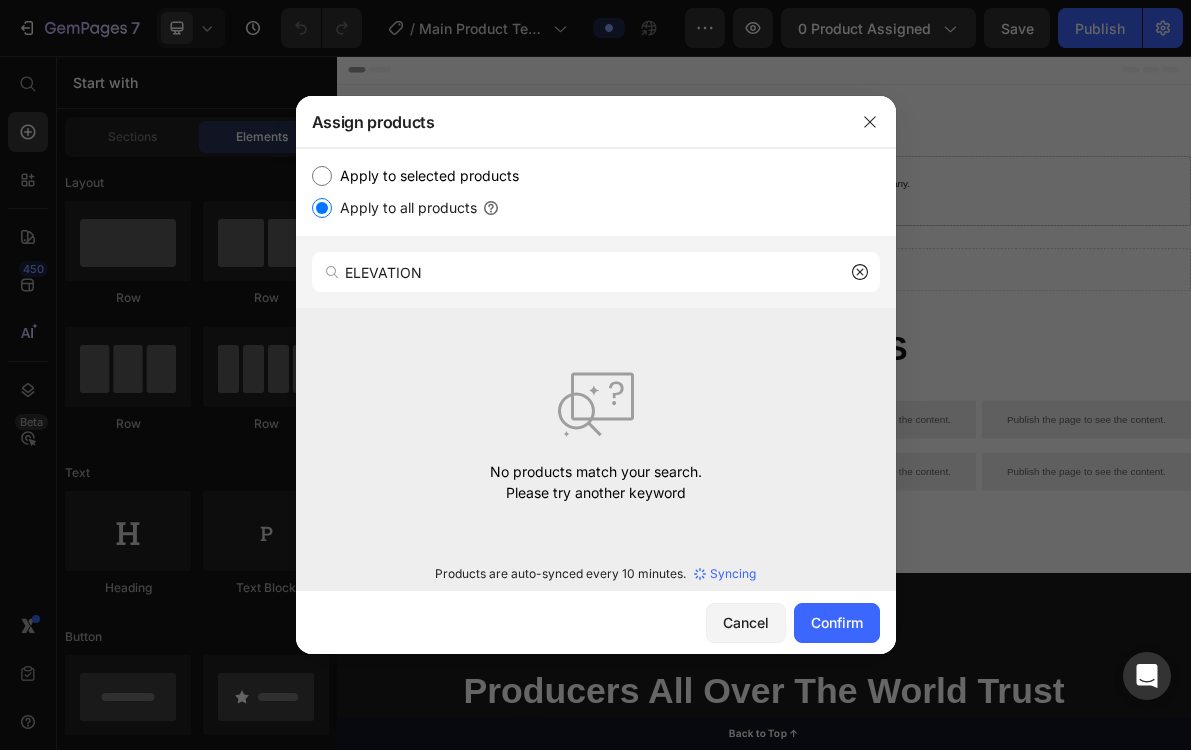 click on "Apply to selected products" at bounding box center [322, 176] 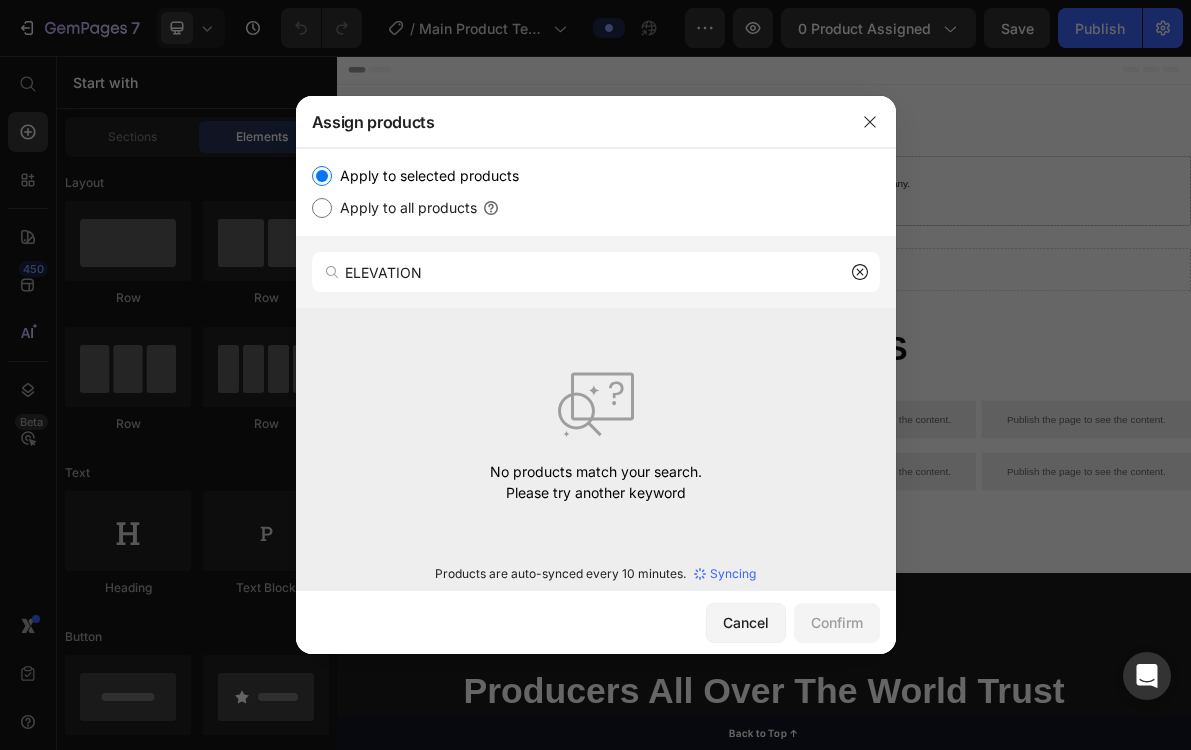 click on "No products match your search.  Please try another keyword" at bounding box center [596, 433] 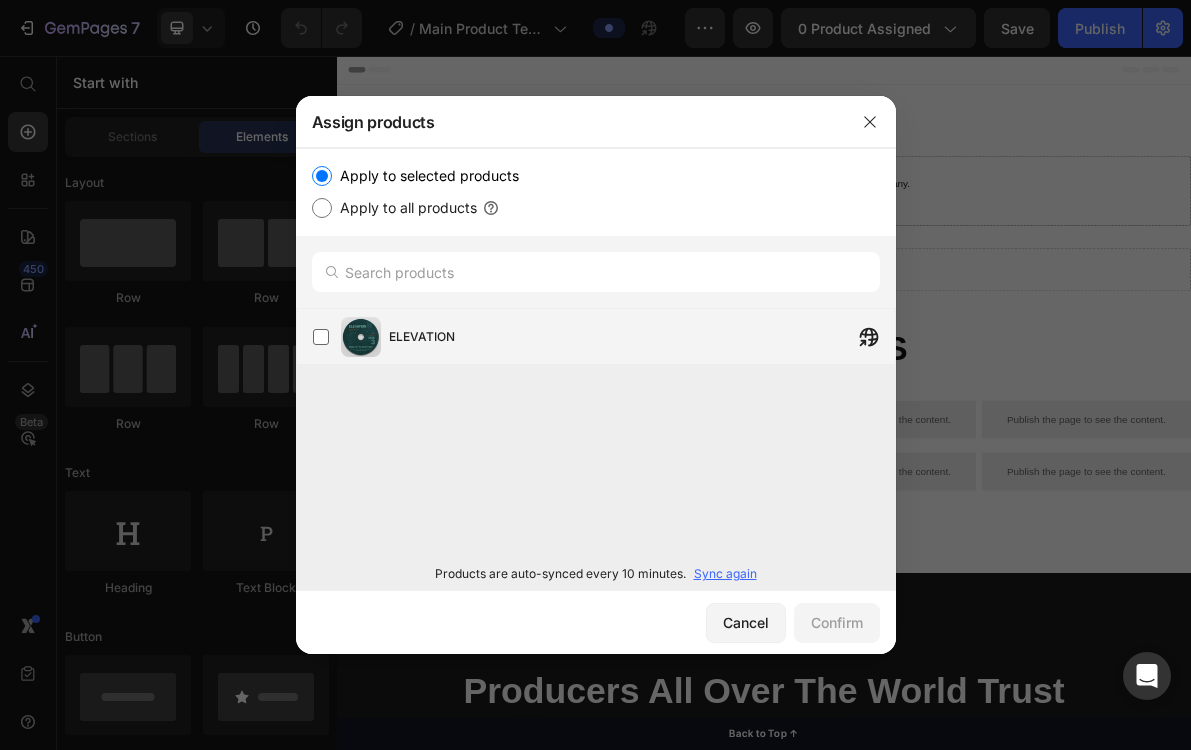 click on "ELEVATION" at bounding box center (422, 337) 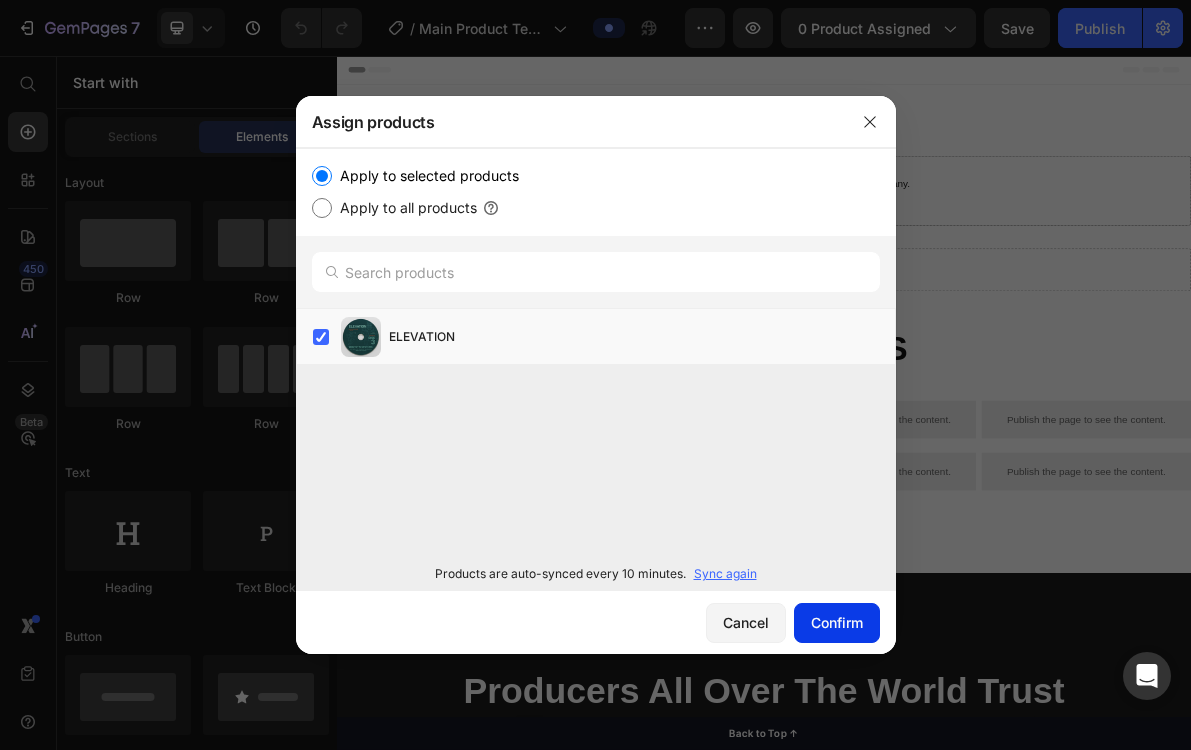 click on "Confirm" 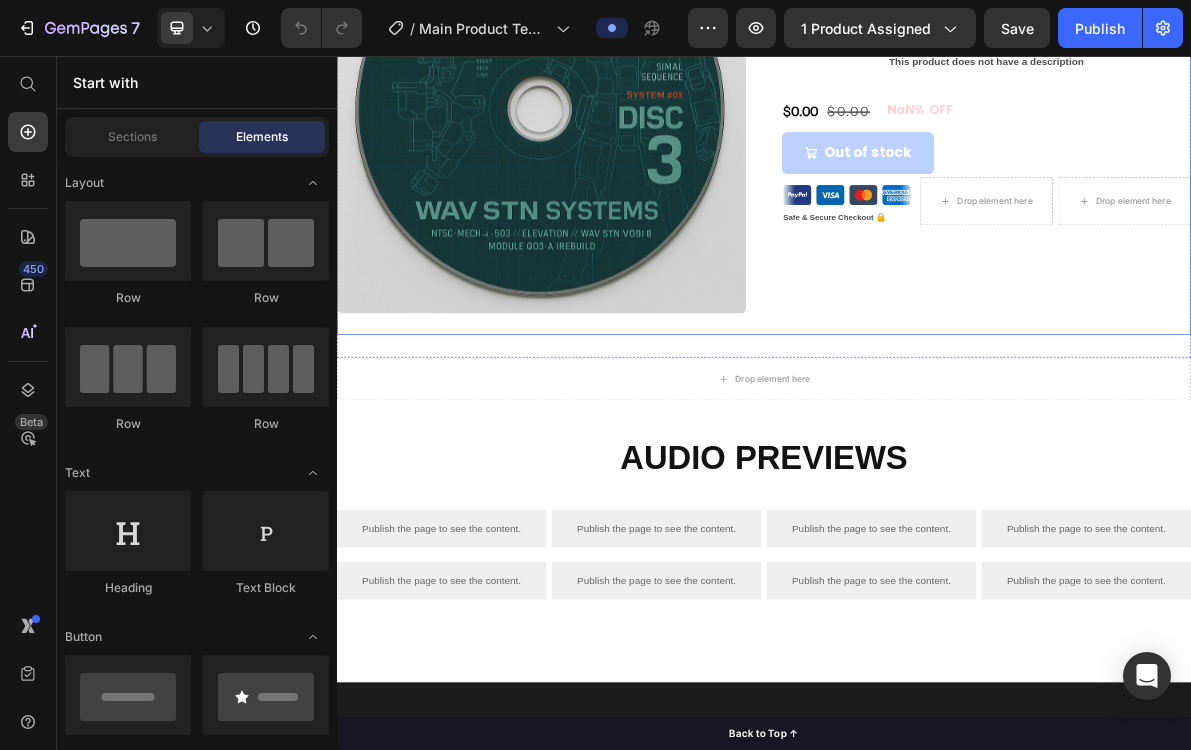 scroll, scrollTop: 0, scrollLeft: 0, axis: both 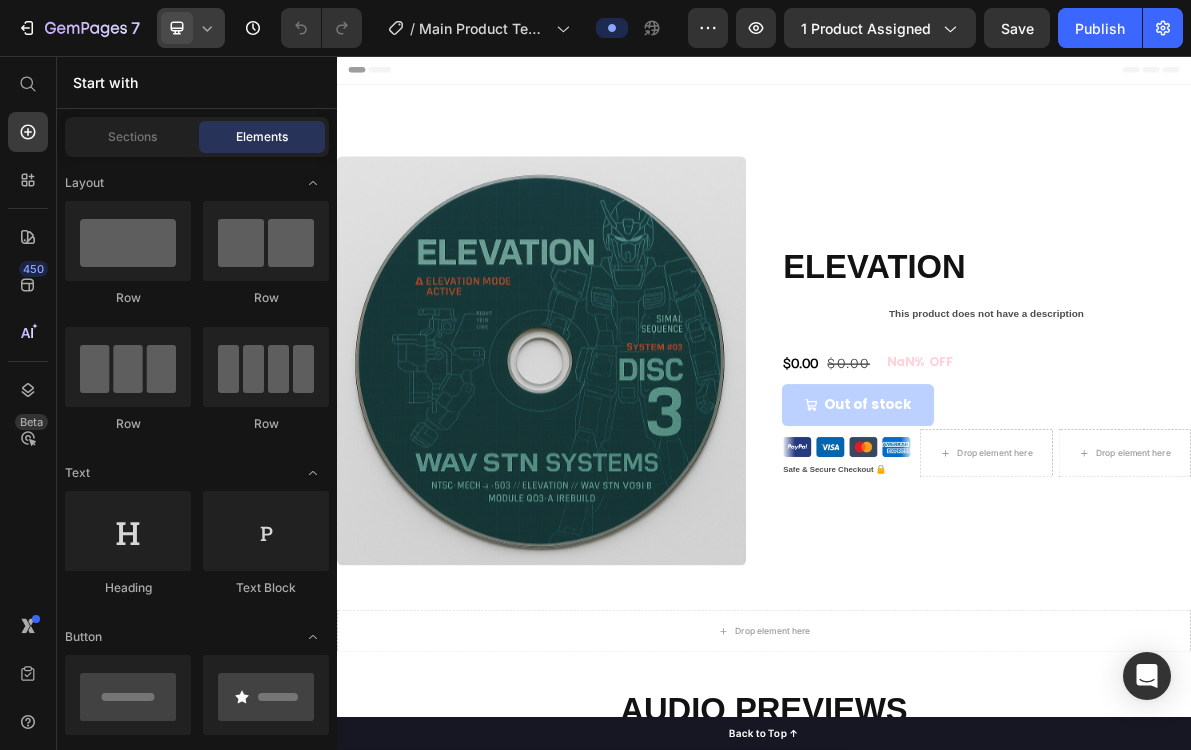 click 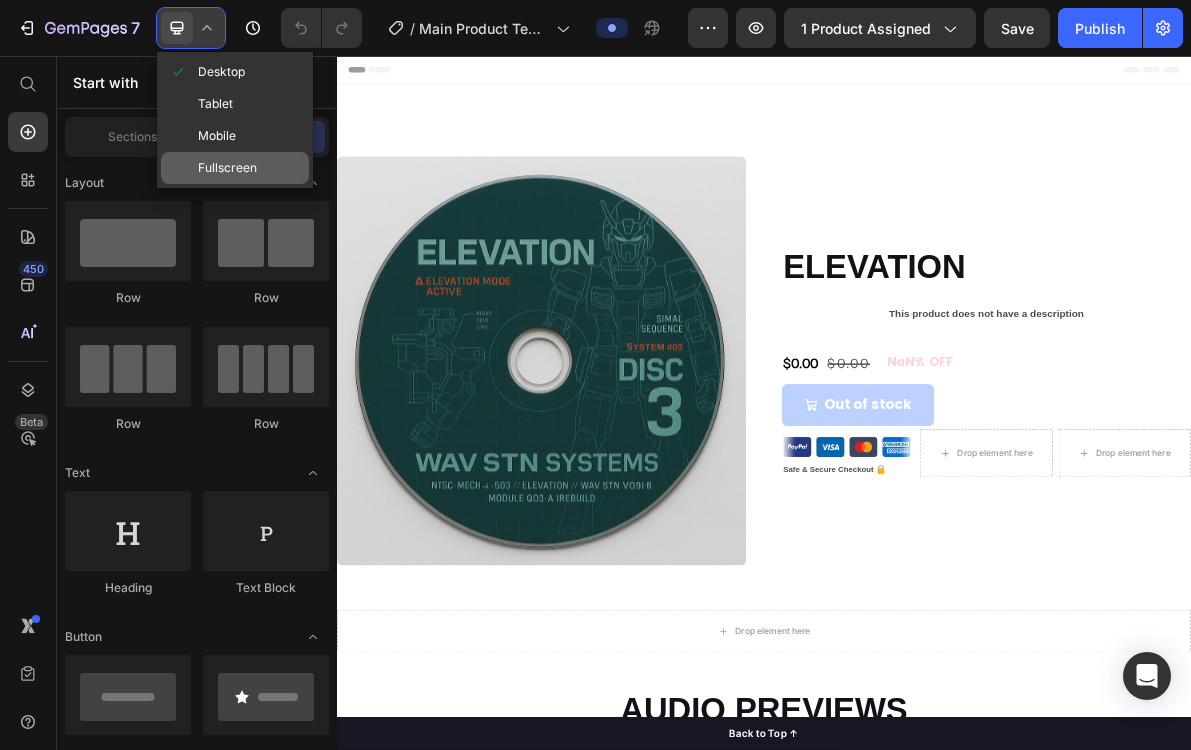 click on "Fullscreen" at bounding box center [227, 168] 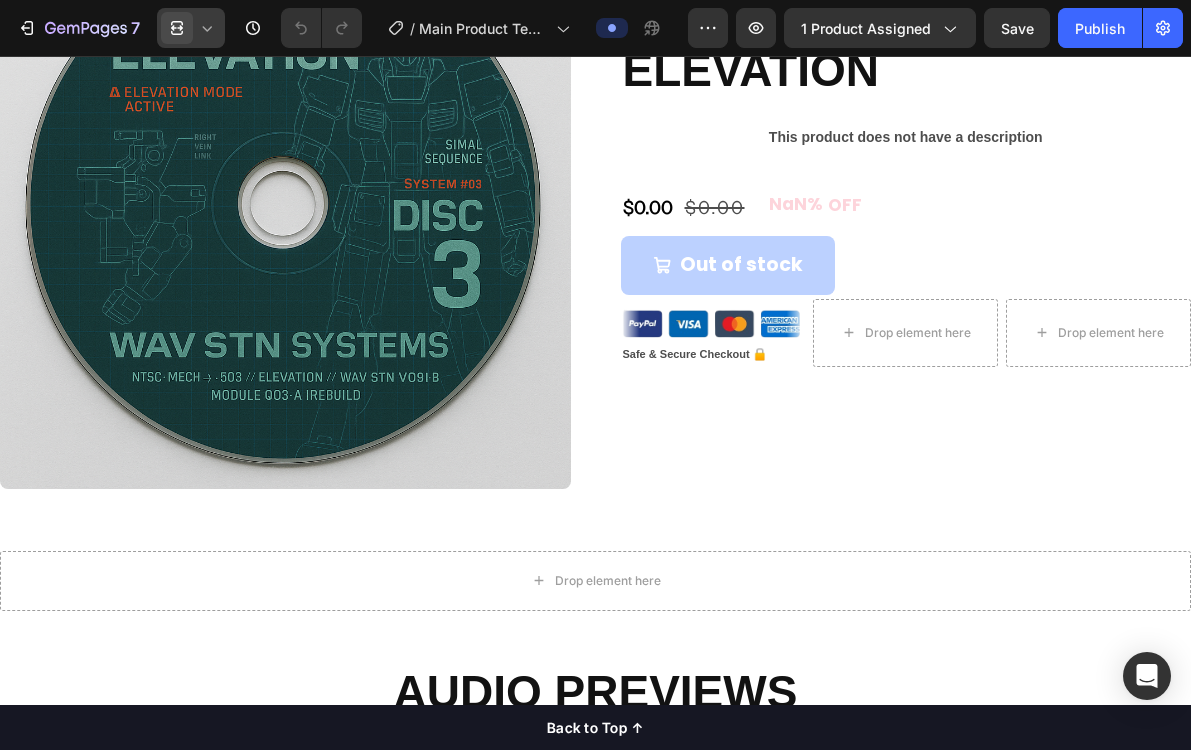 scroll, scrollTop: 0, scrollLeft: 0, axis: both 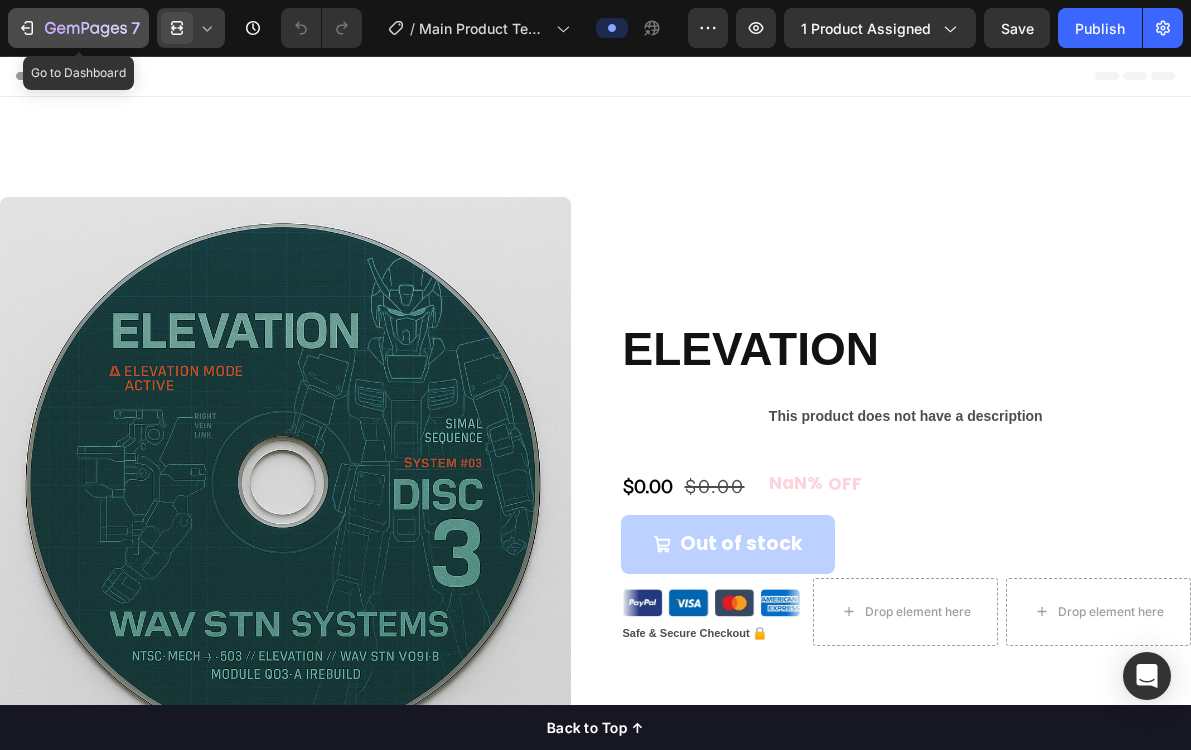 click 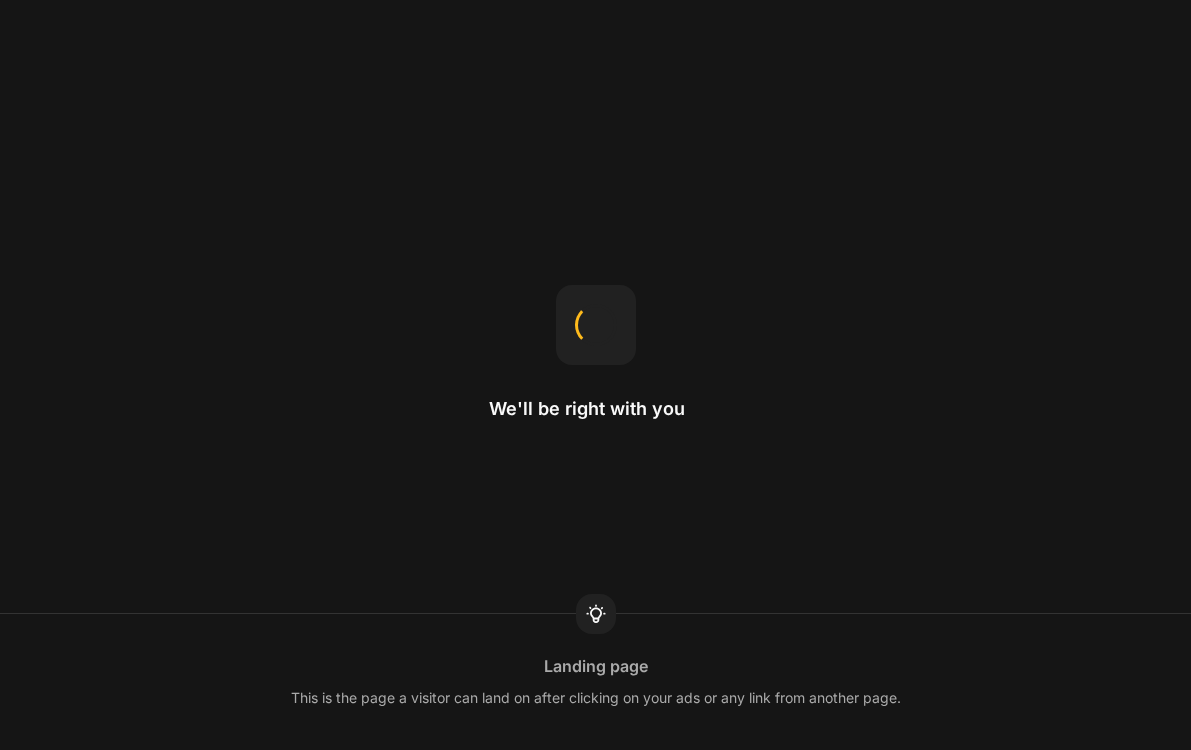 scroll, scrollTop: 0, scrollLeft: 0, axis: both 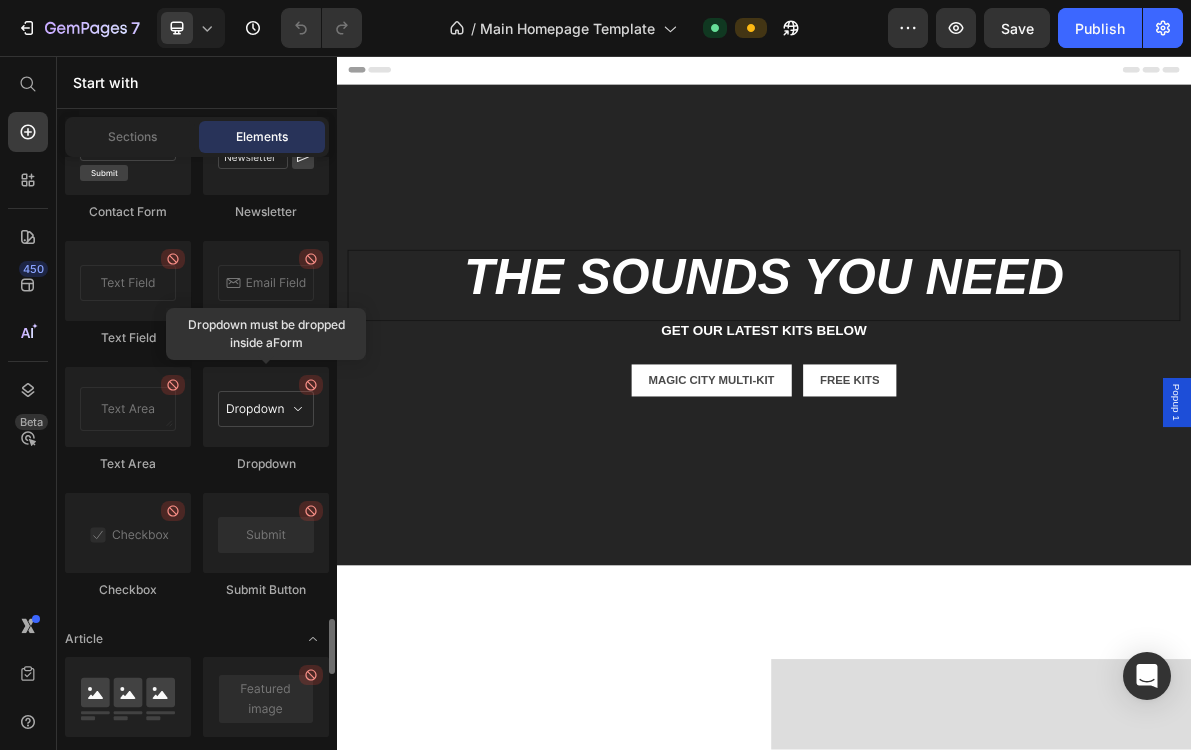 click 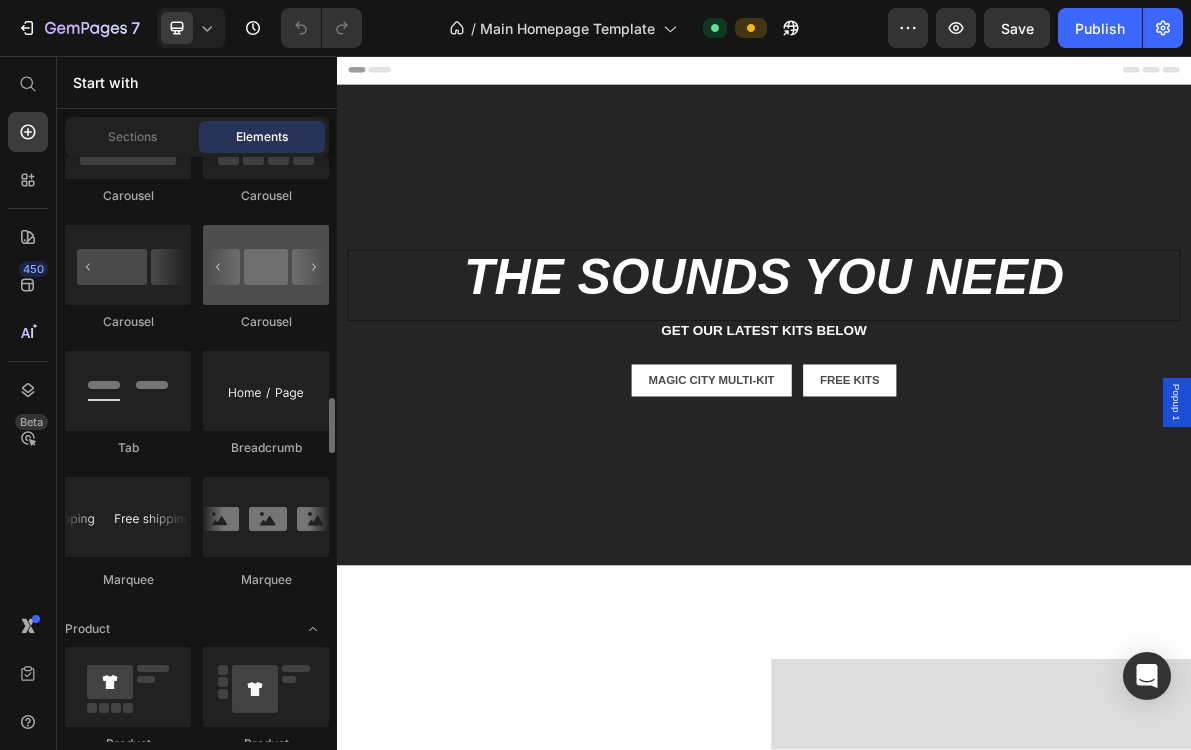 scroll, scrollTop: 2263, scrollLeft: 0, axis: vertical 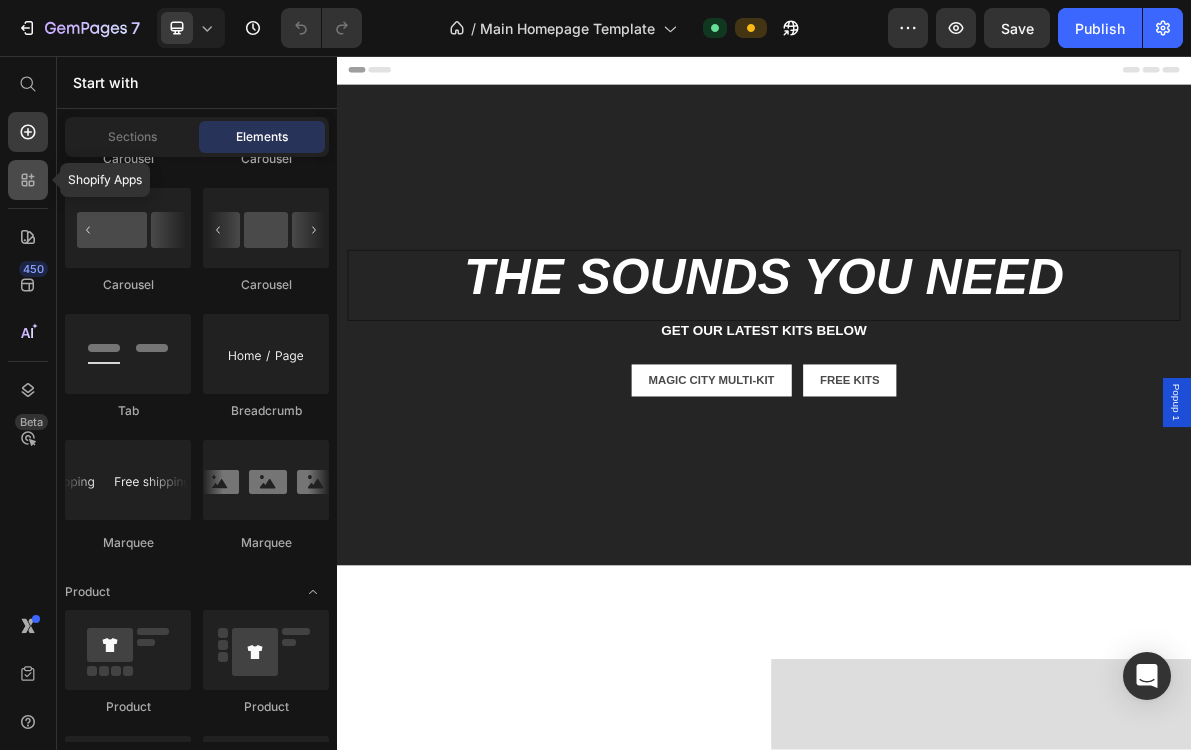 click 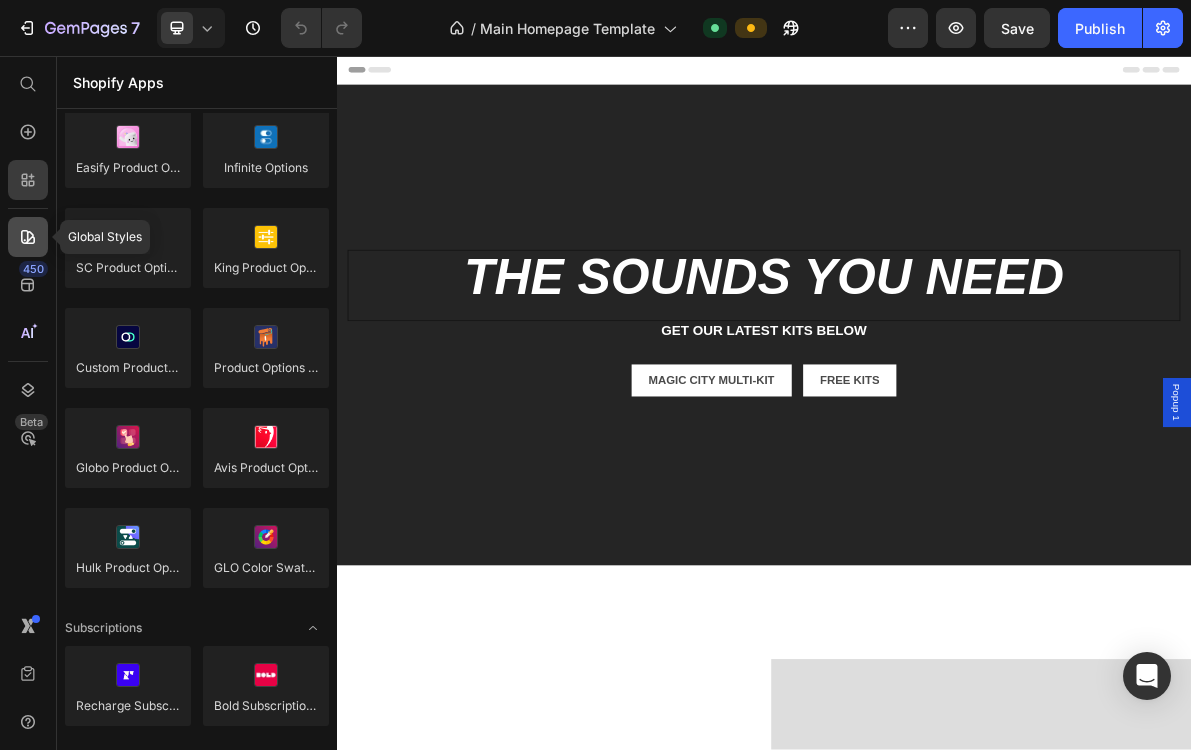 click 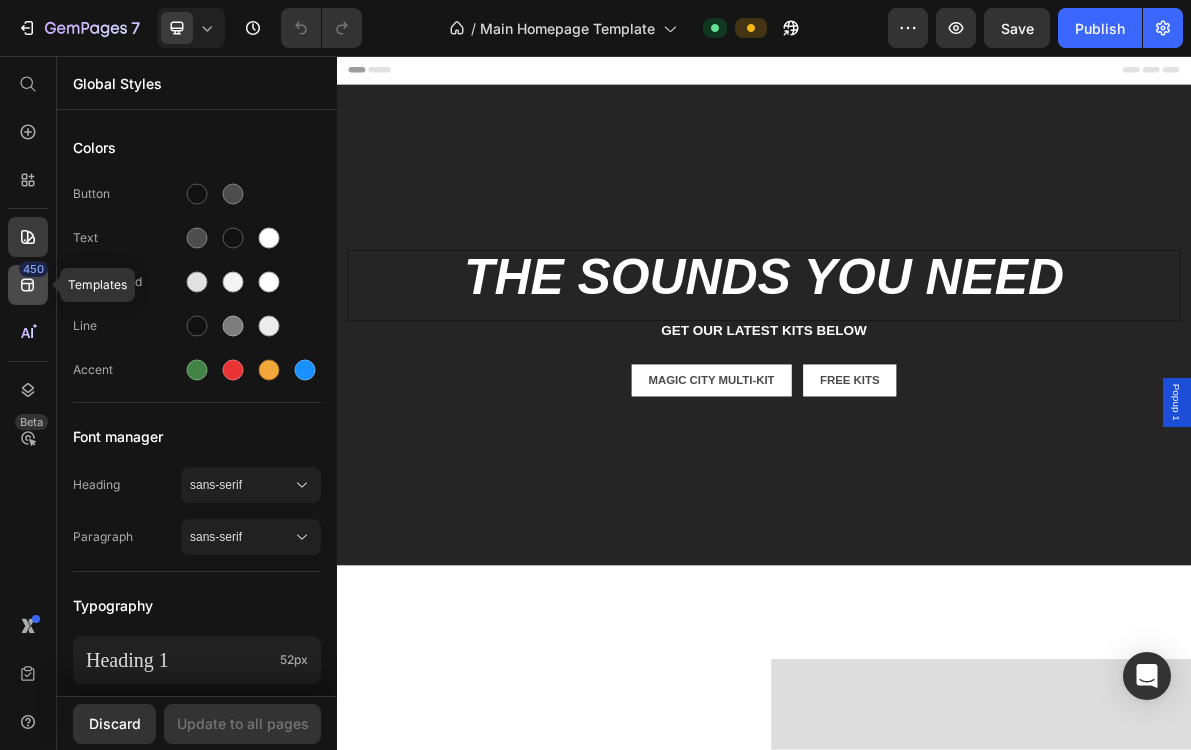 click on "450" 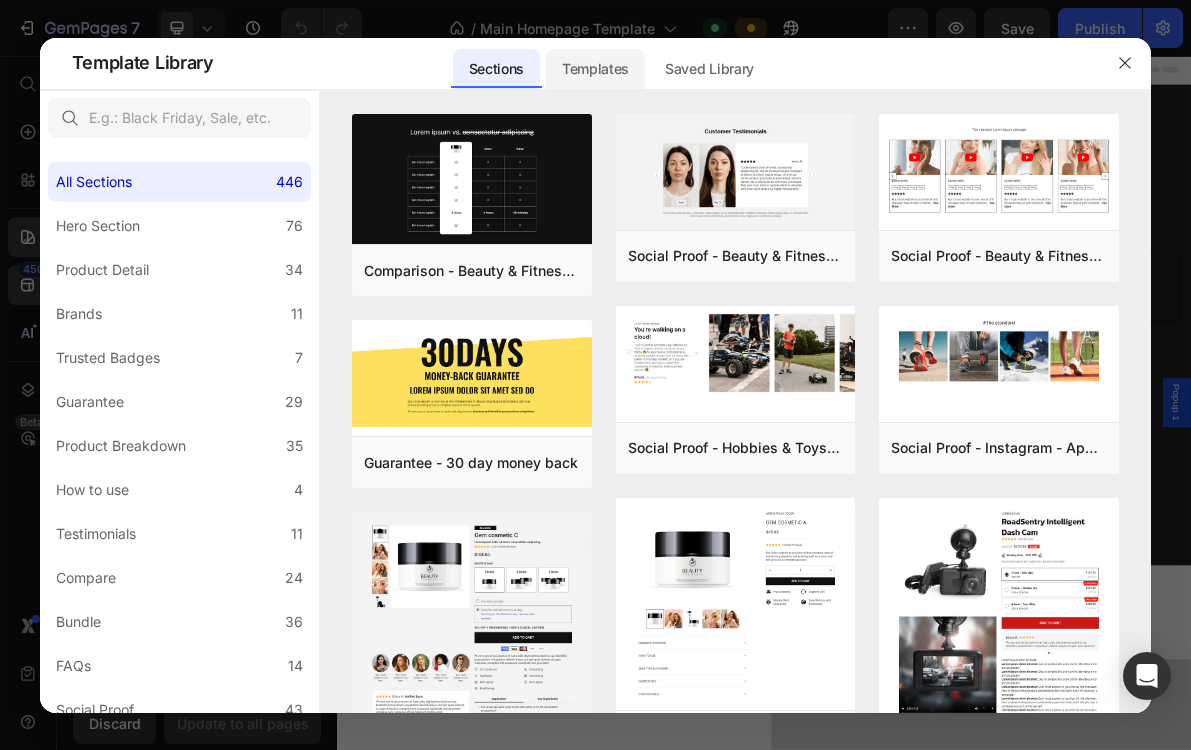 click on "Templates" 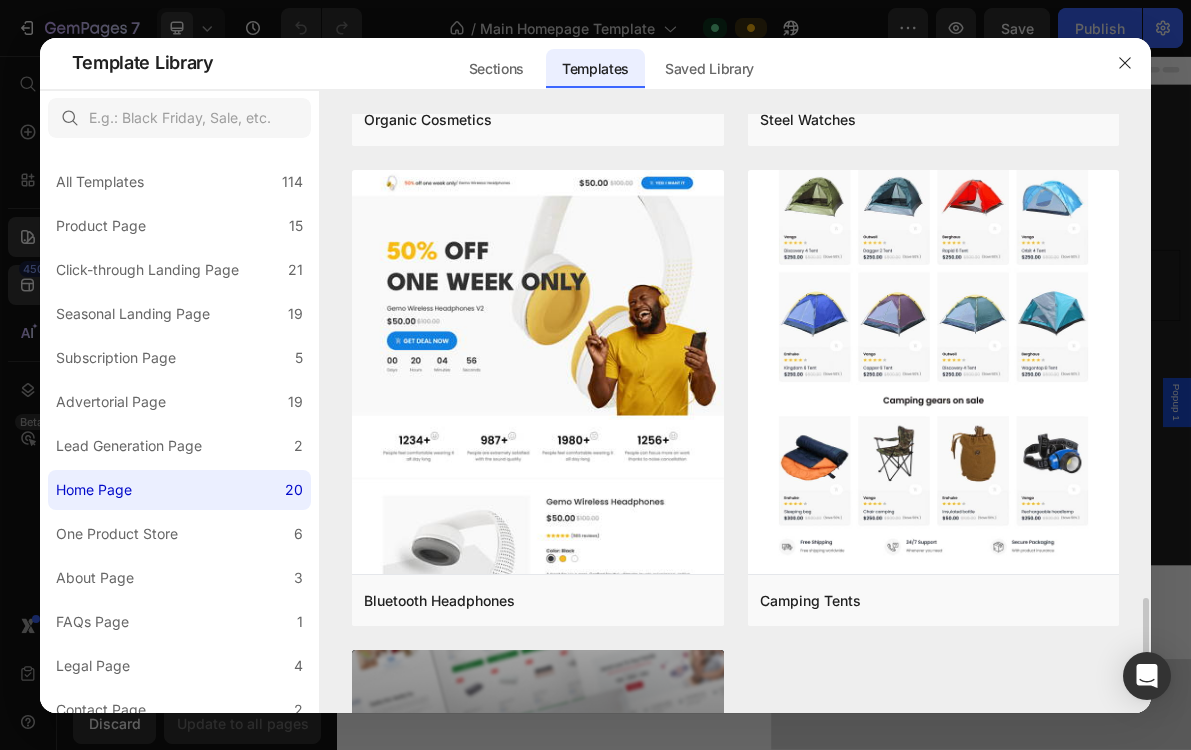 scroll, scrollTop: 4268, scrollLeft: 0, axis: vertical 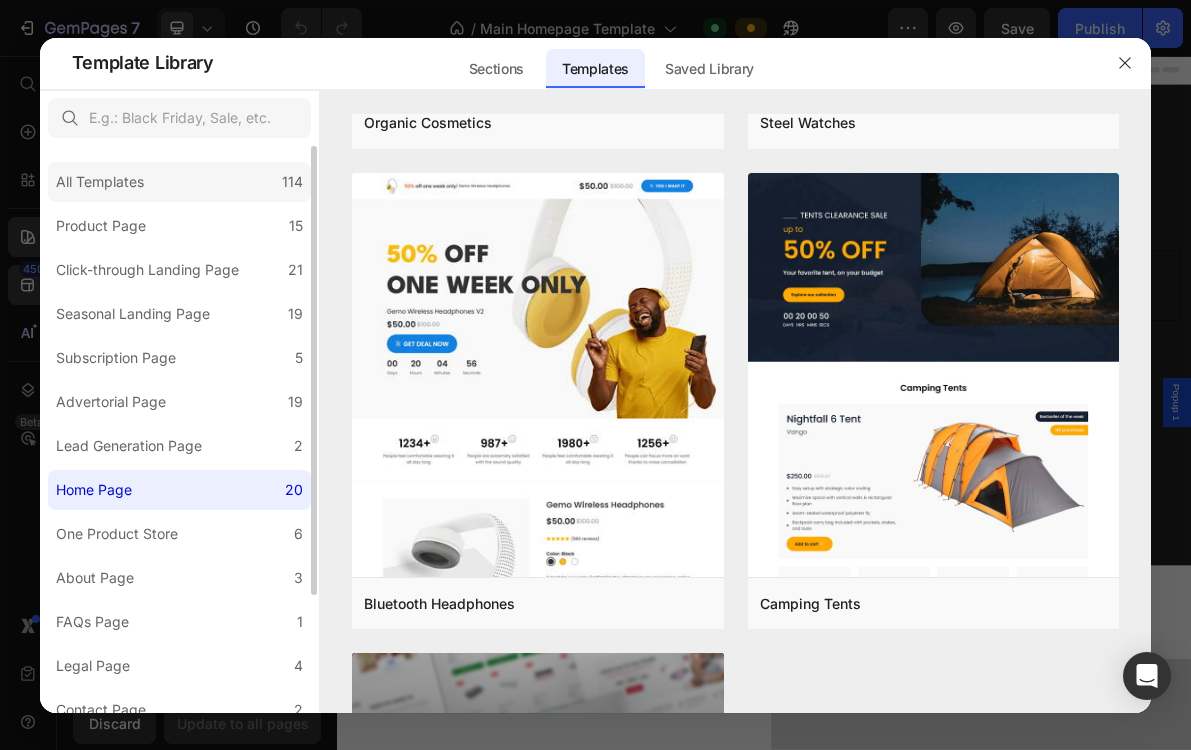 click on "All Templates 114" 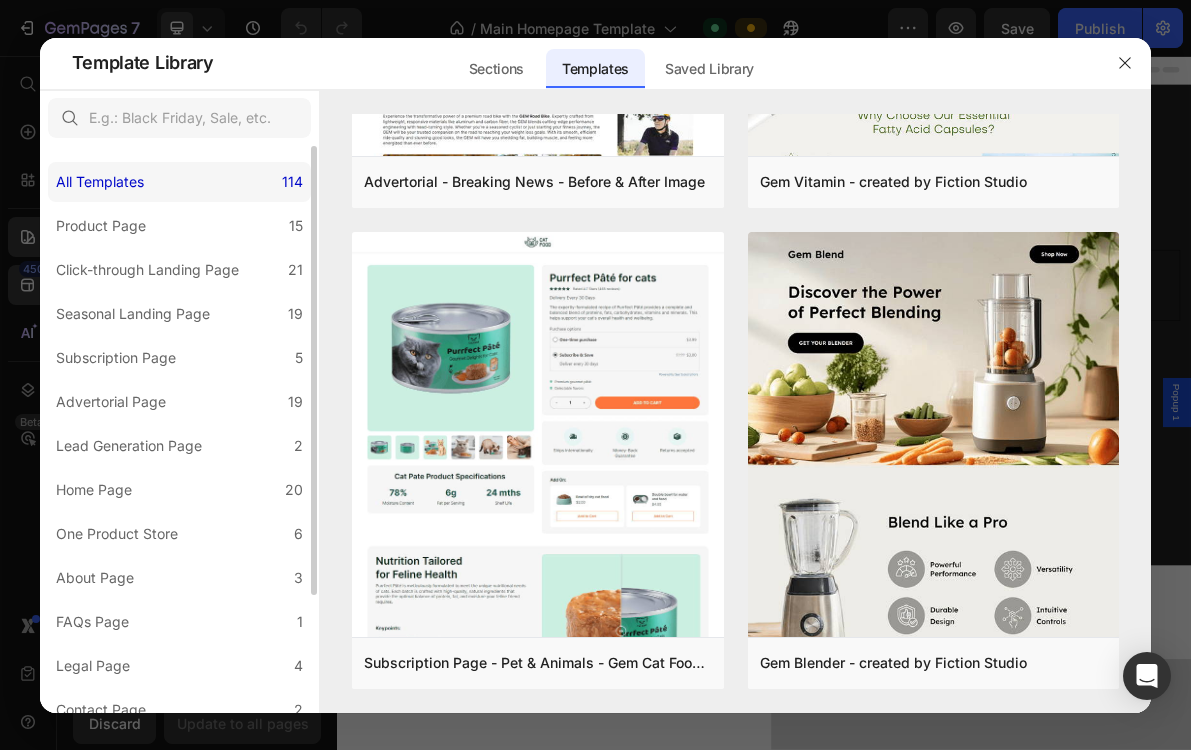scroll, scrollTop: 0, scrollLeft: 0, axis: both 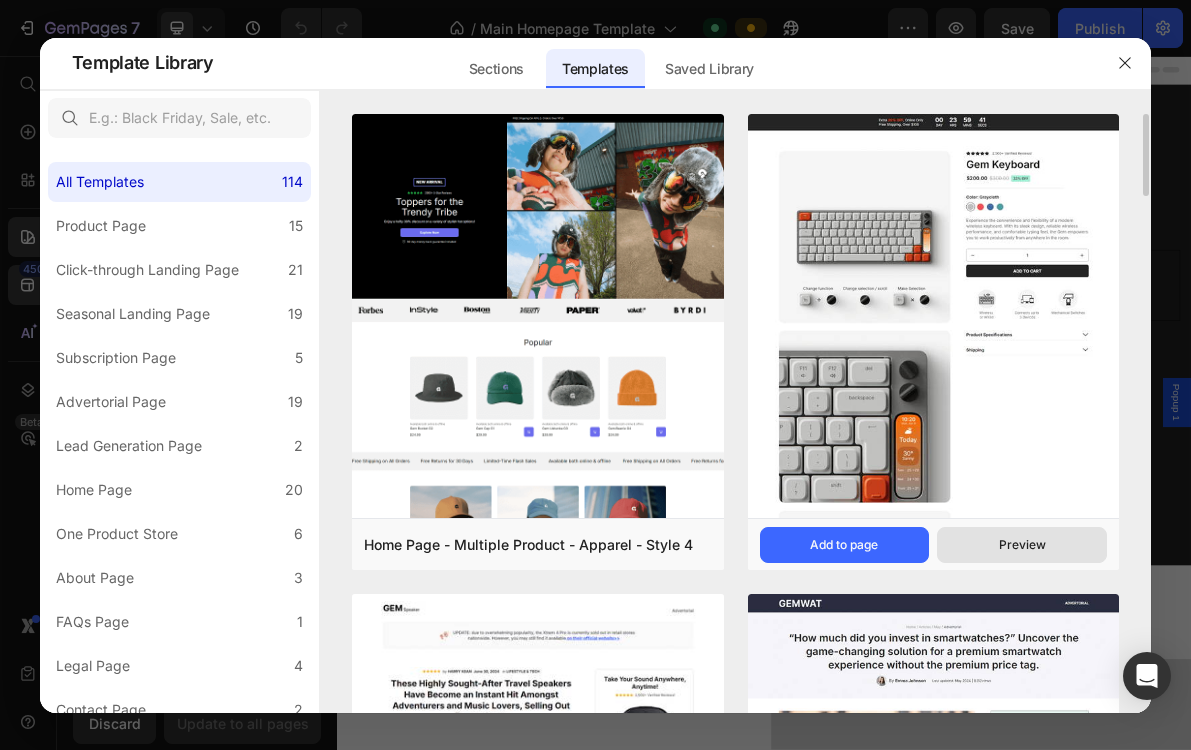 click on "Preview" at bounding box center (1022, 545) 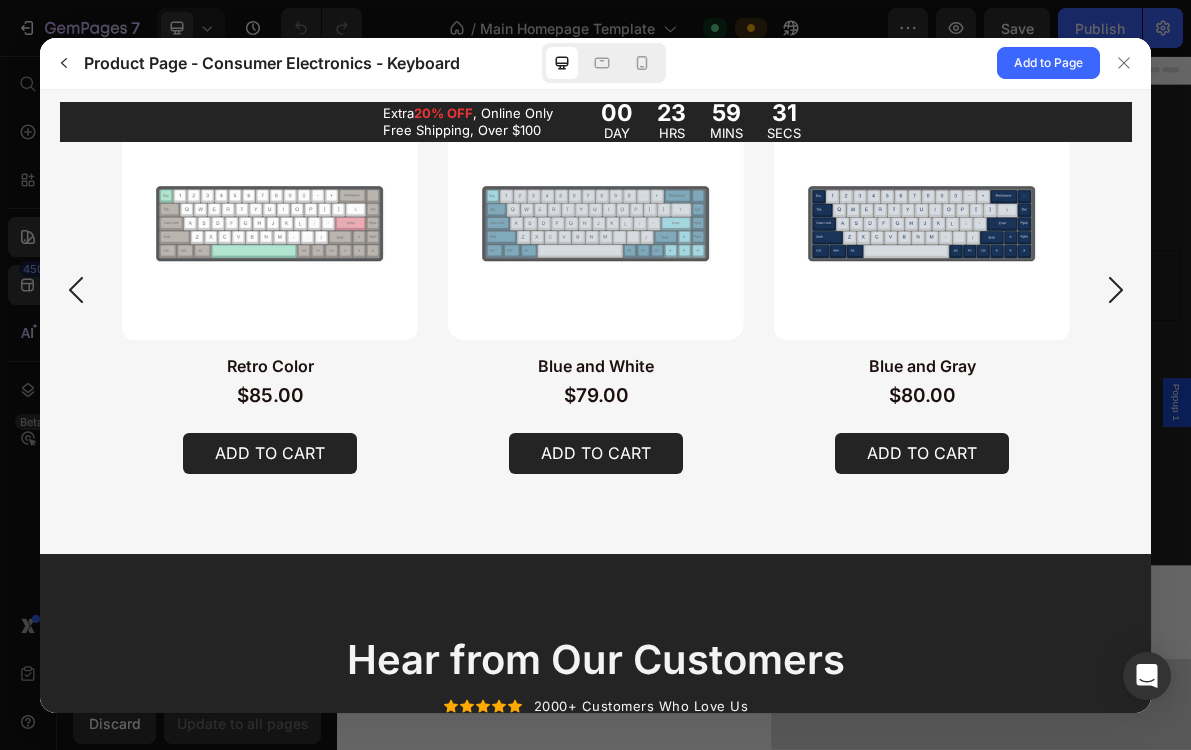 scroll, scrollTop: 4264, scrollLeft: 0, axis: vertical 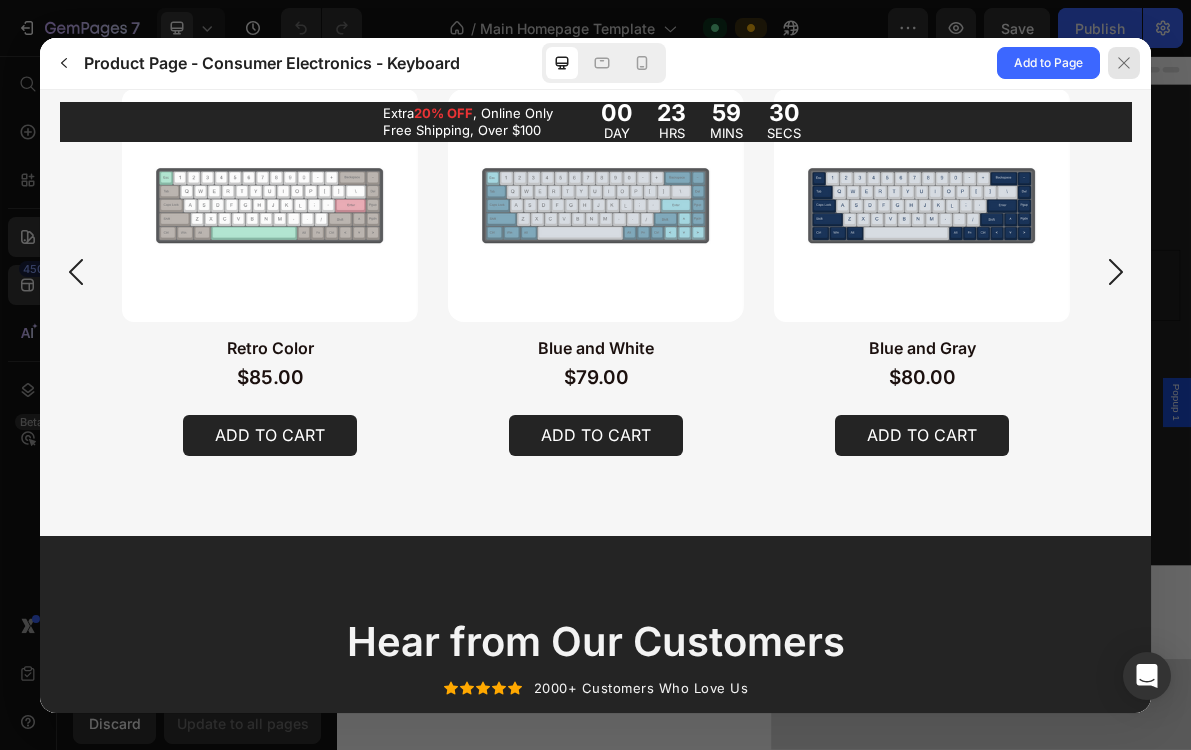 click 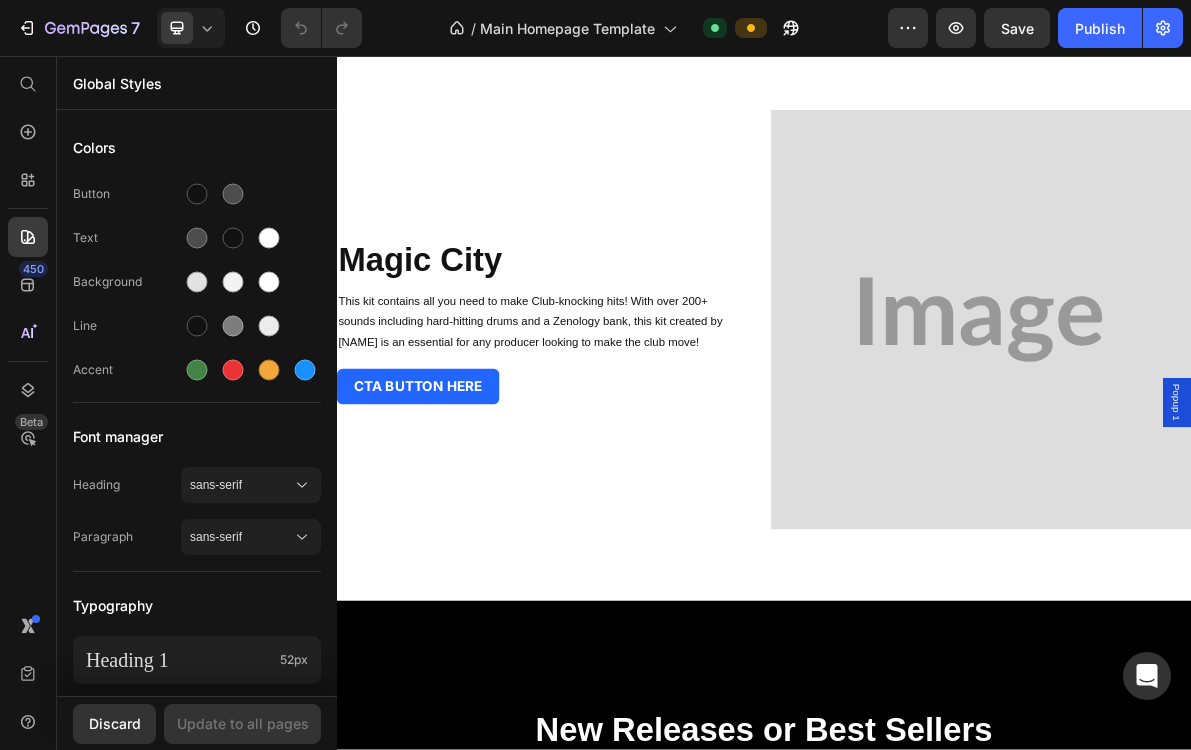 scroll, scrollTop: 0, scrollLeft: 0, axis: both 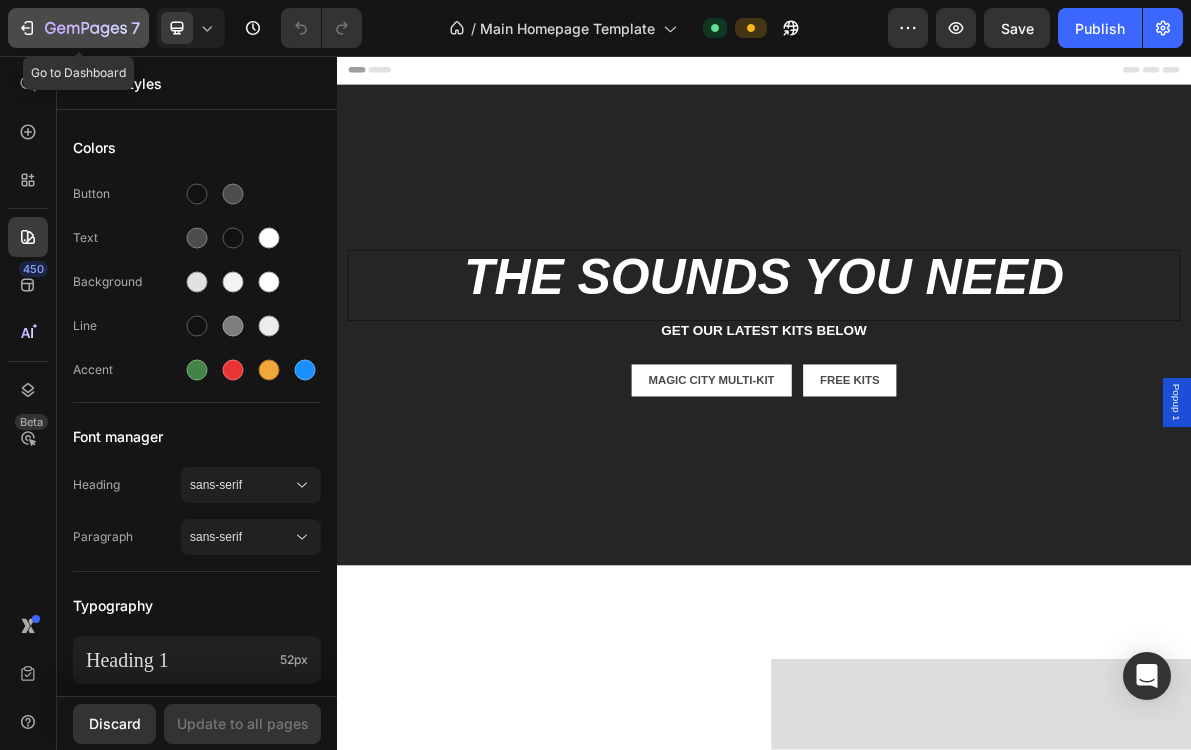 click 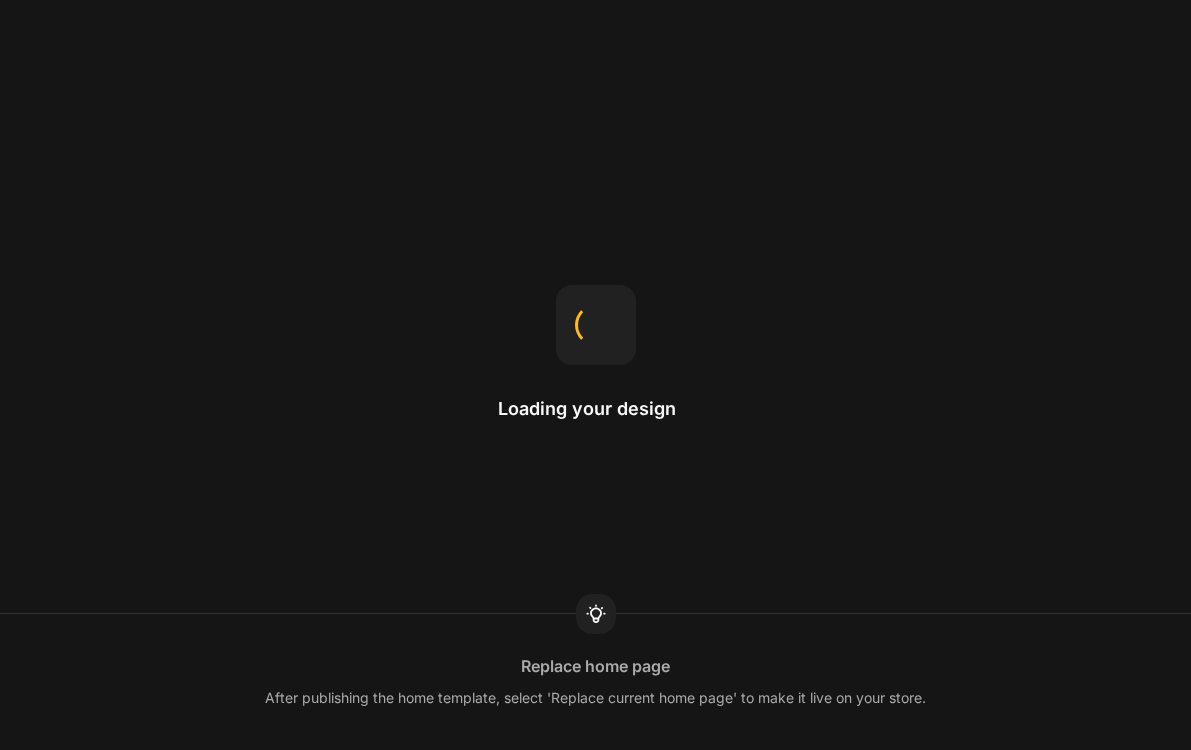 scroll, scrollTop: 0, scrollLeft: 0, axis: both 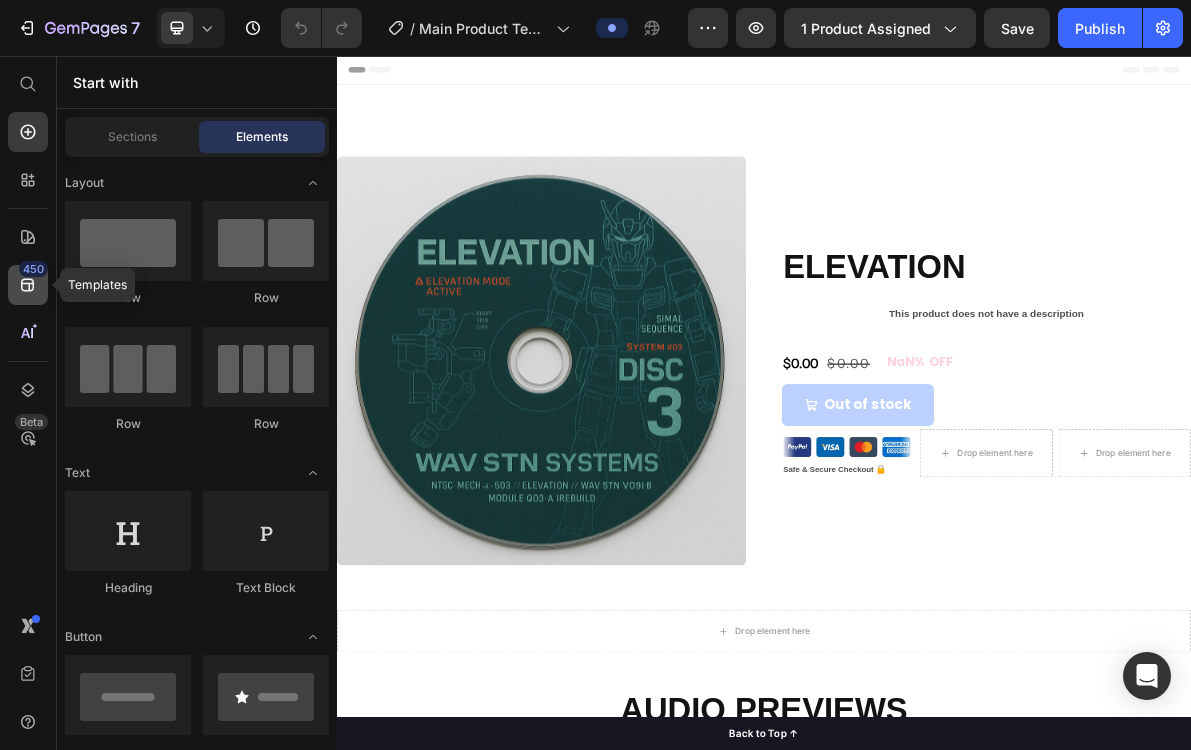 click on "450" at bounding box center [33, 269] 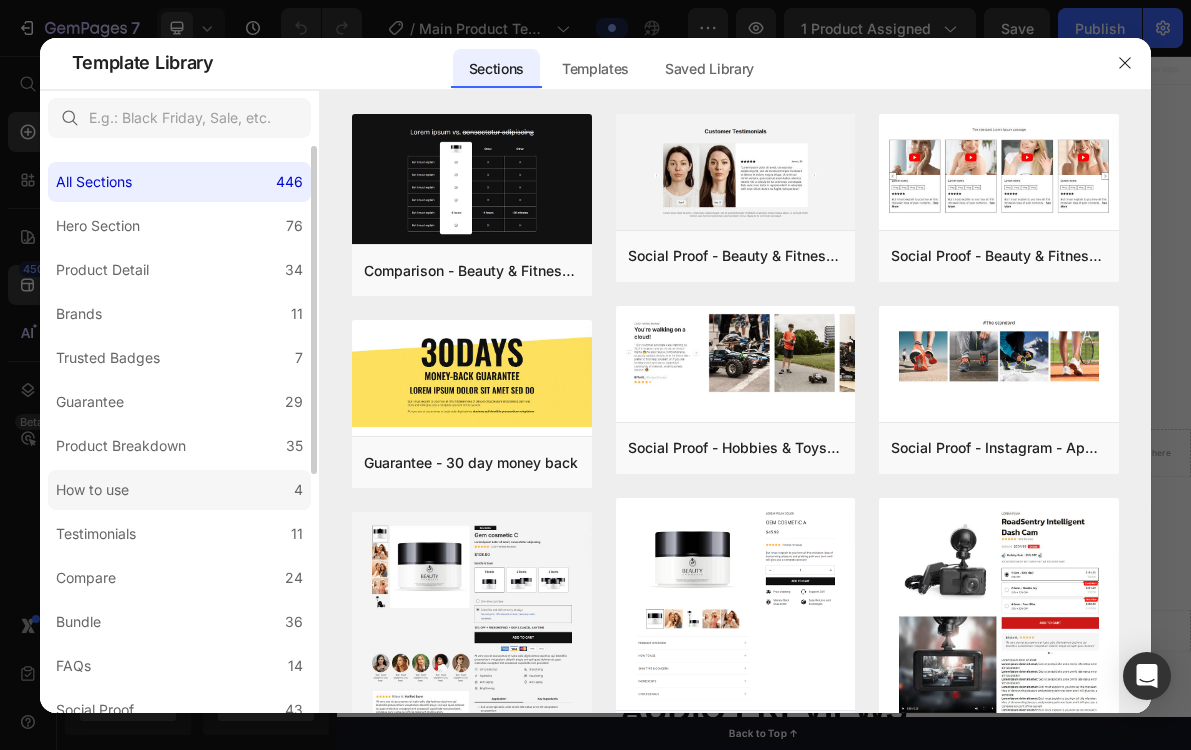 click on "How to use 4" 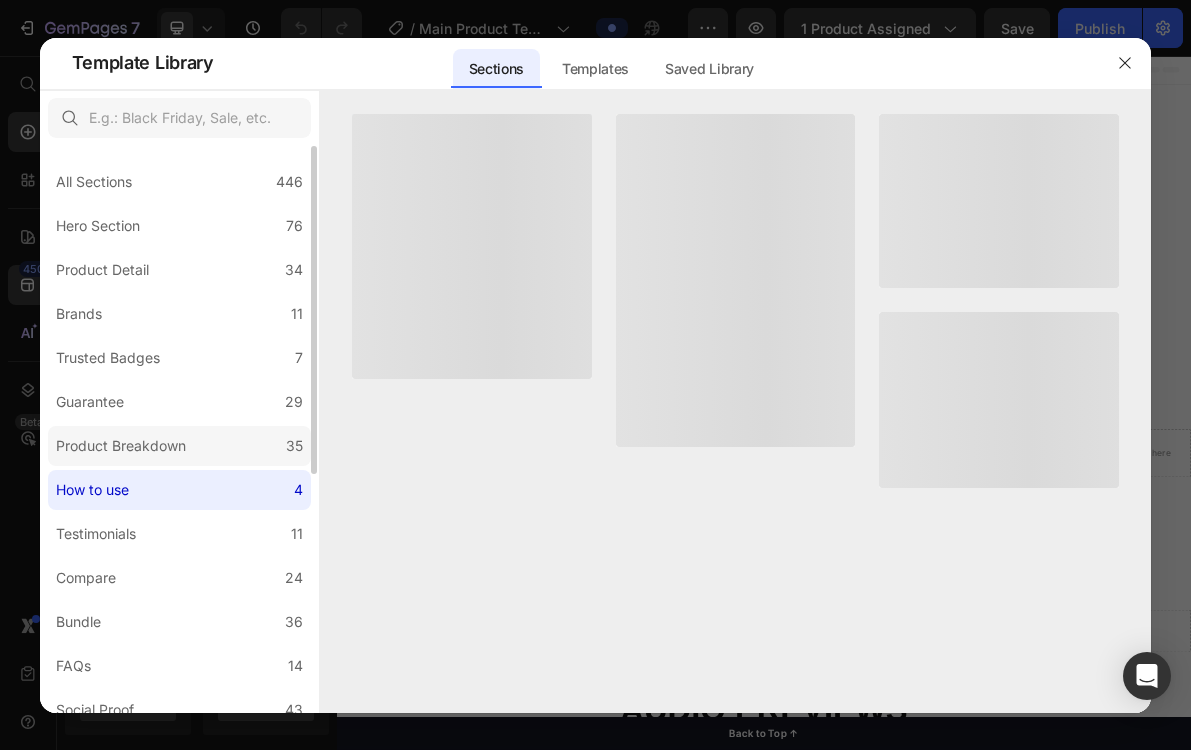 click on "Product Breakdown 35" 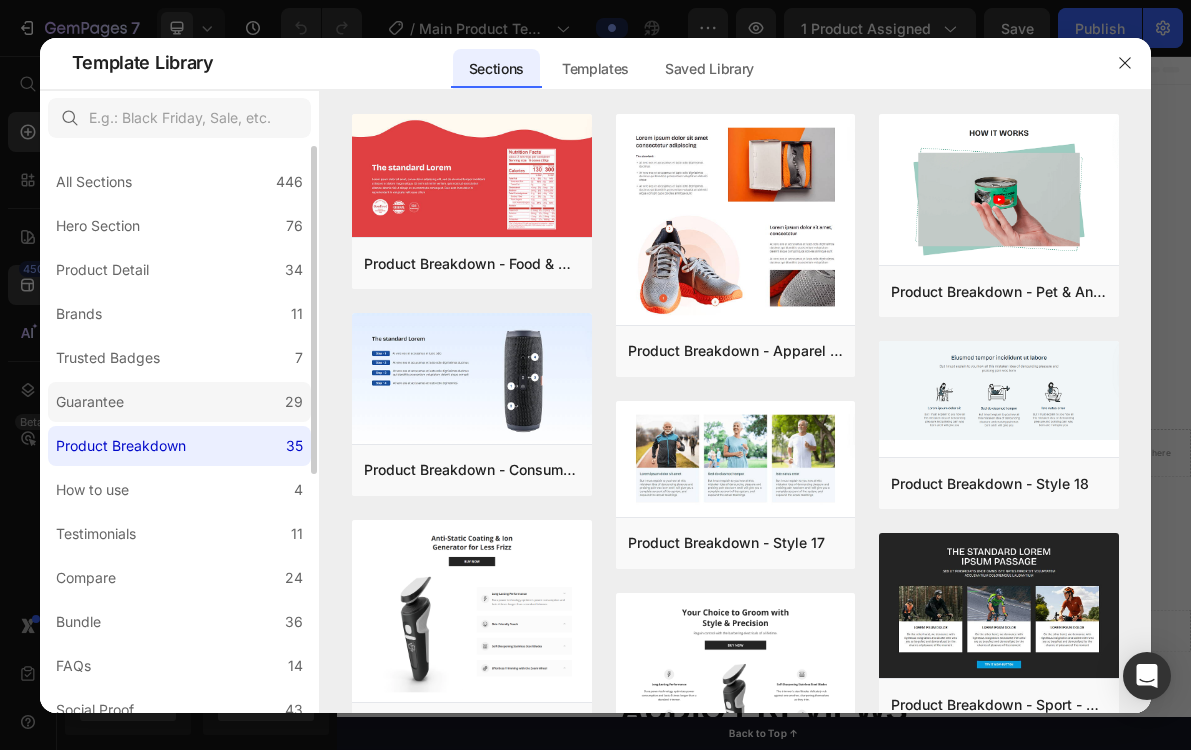 click on "Guarantee 29" 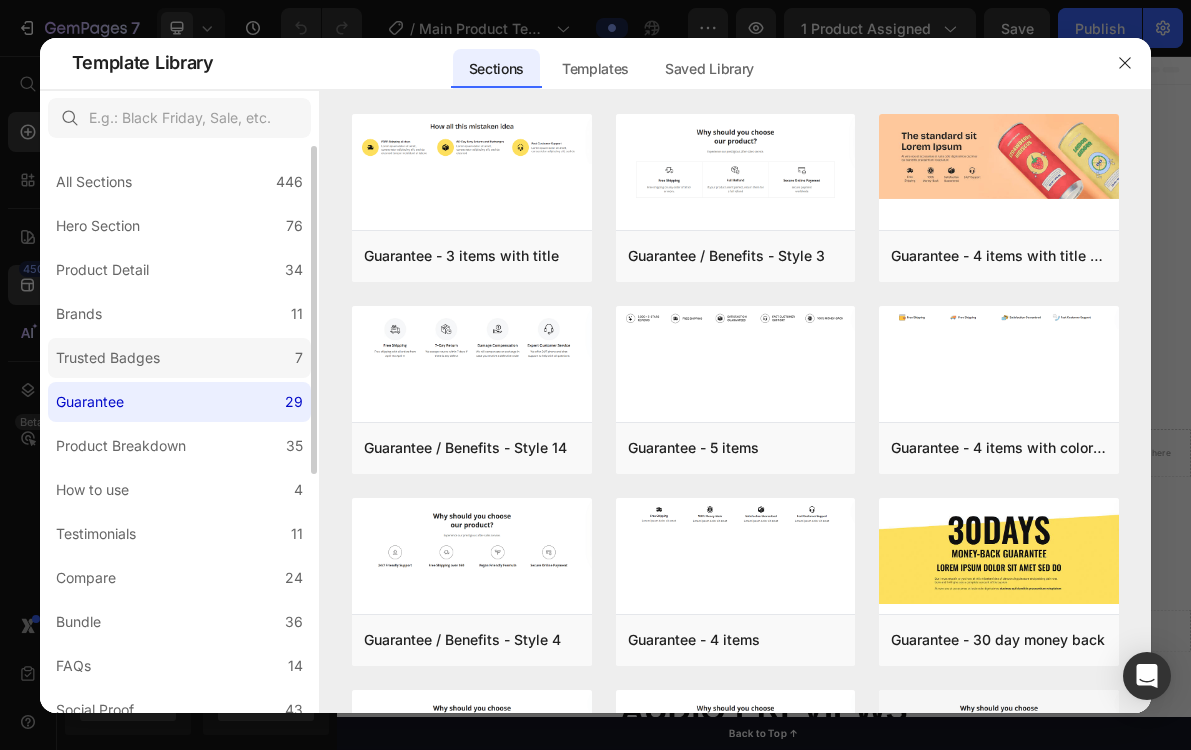 click on "Trusted Badges 7" 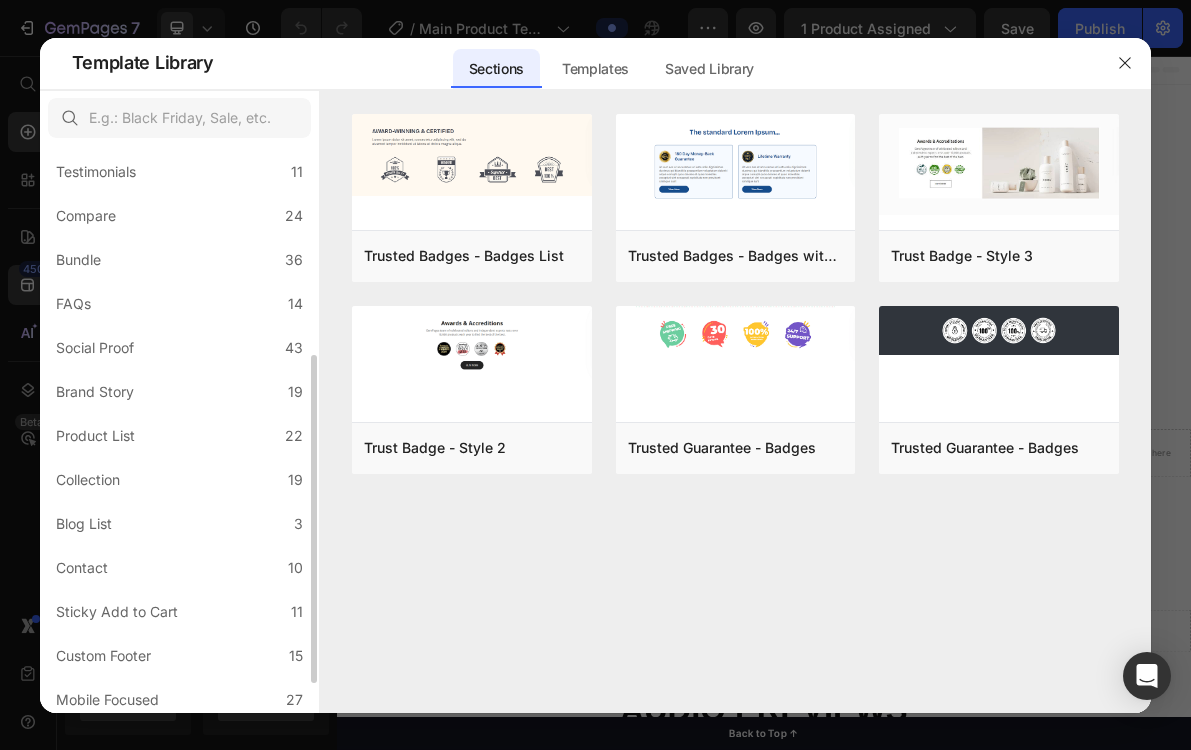 scroll, scrollTop: 413, scrollLeft: 0, axis: vertical 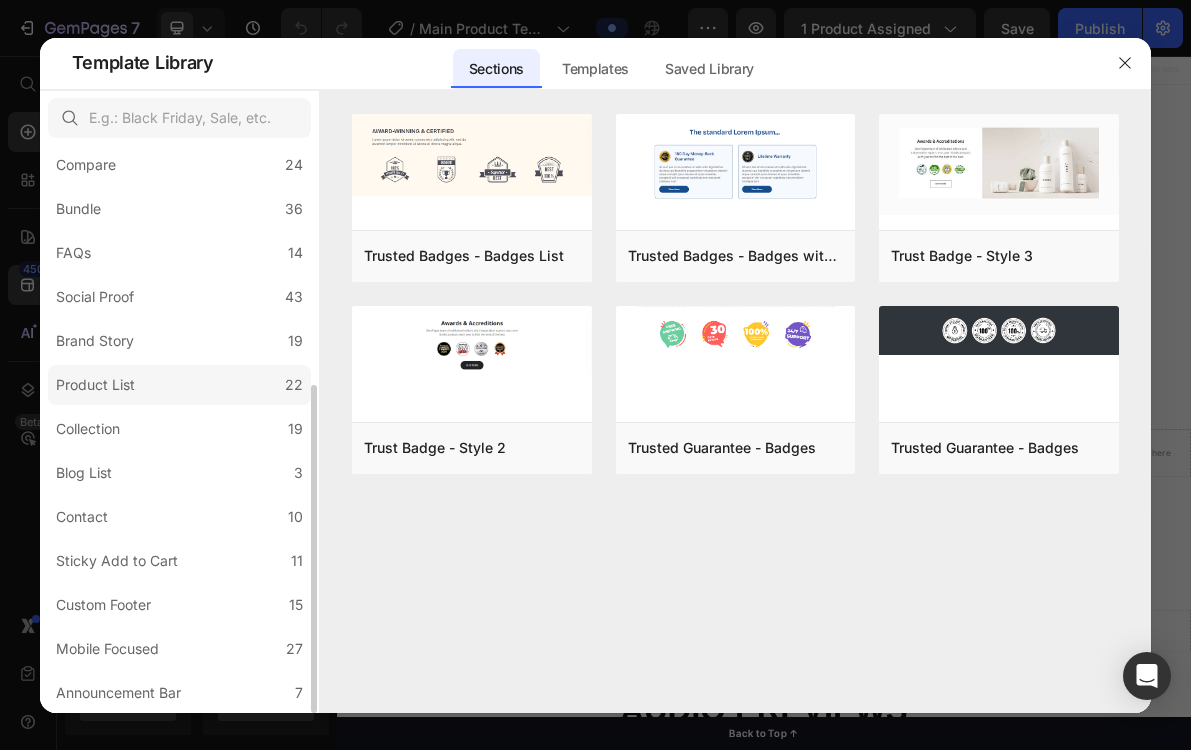 click on "Product List 22" 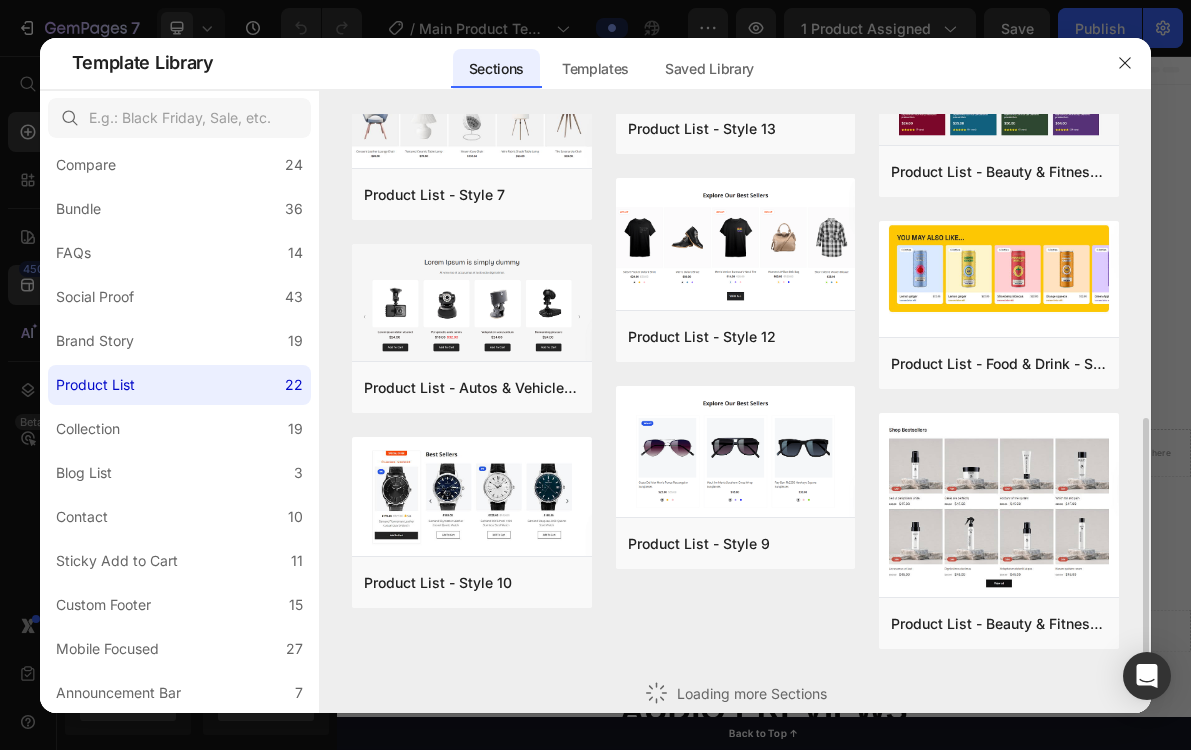 scroll, scrollTop: 1096, scrollLeft: 0, axis: vertical 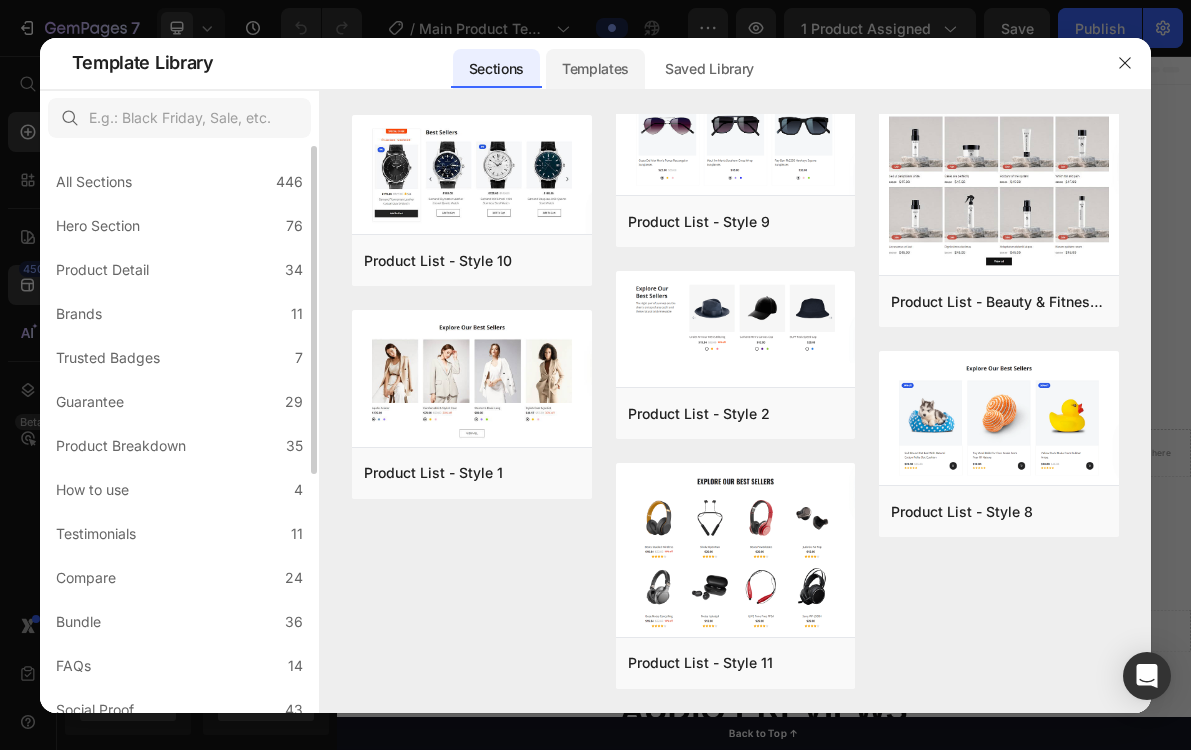 click on "Templates" 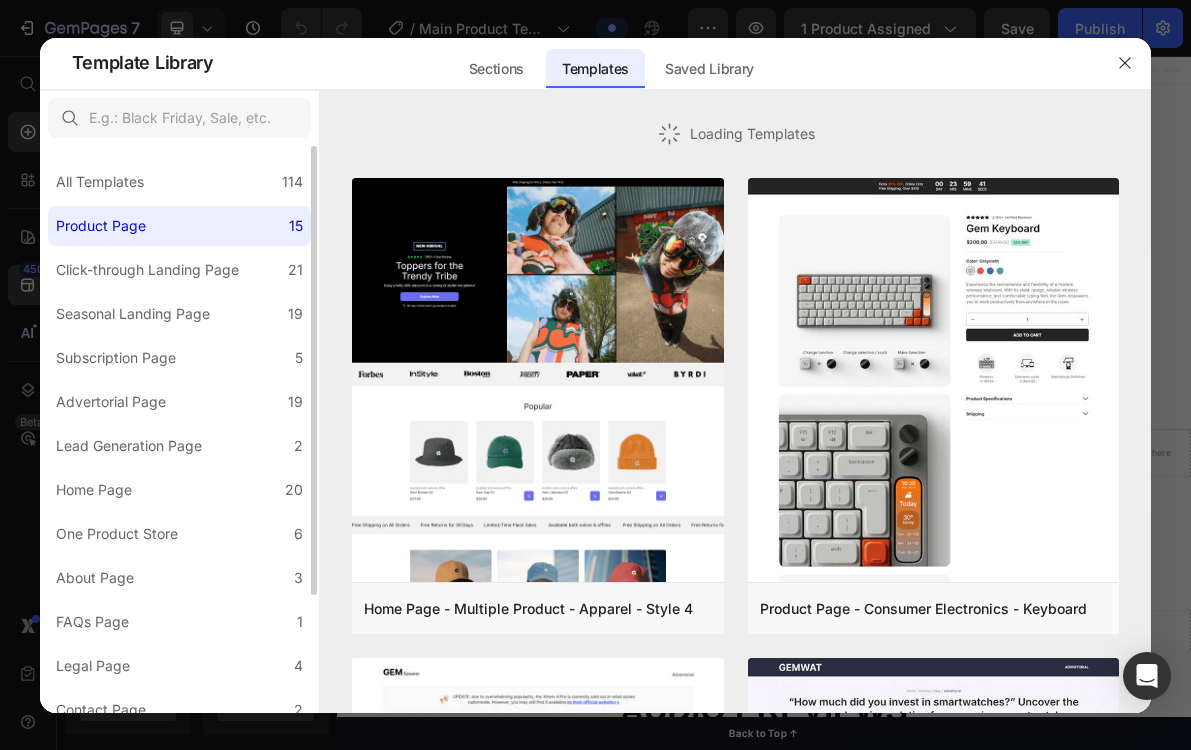 scroll, scrollTop: 1096, scrollLeft: 0, axis: vertical 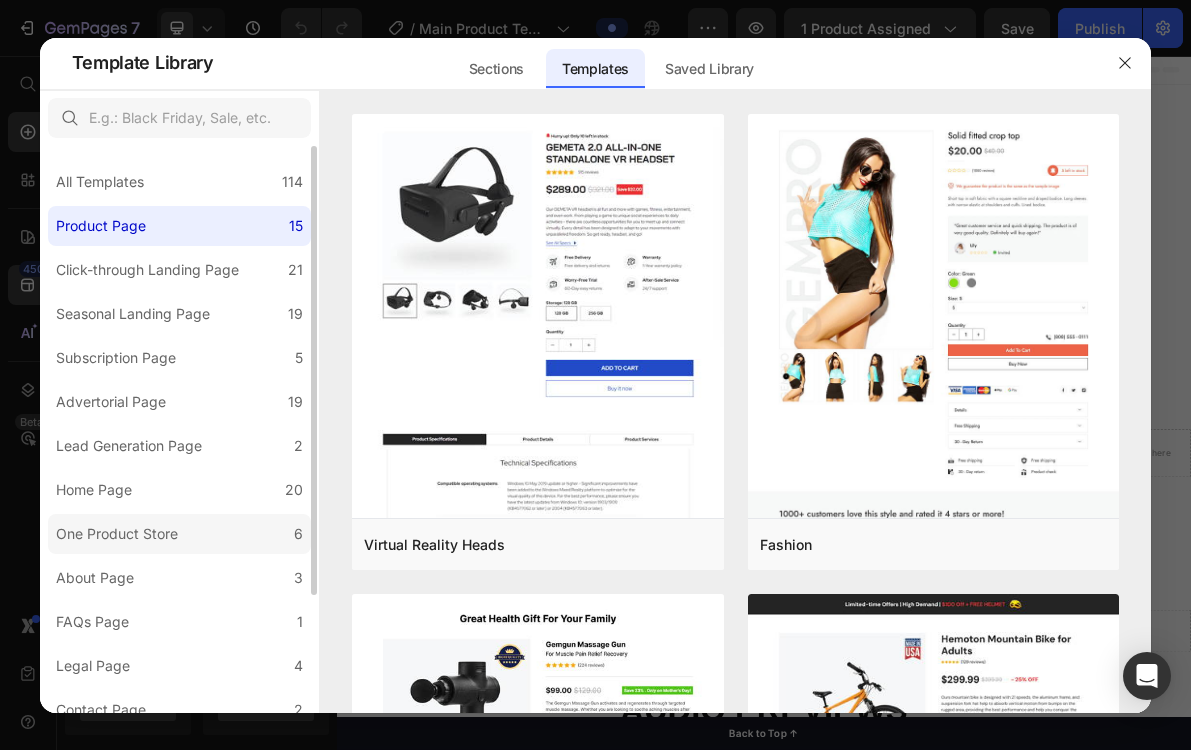 click on "One Product Store" at bounding box center (117, 534) 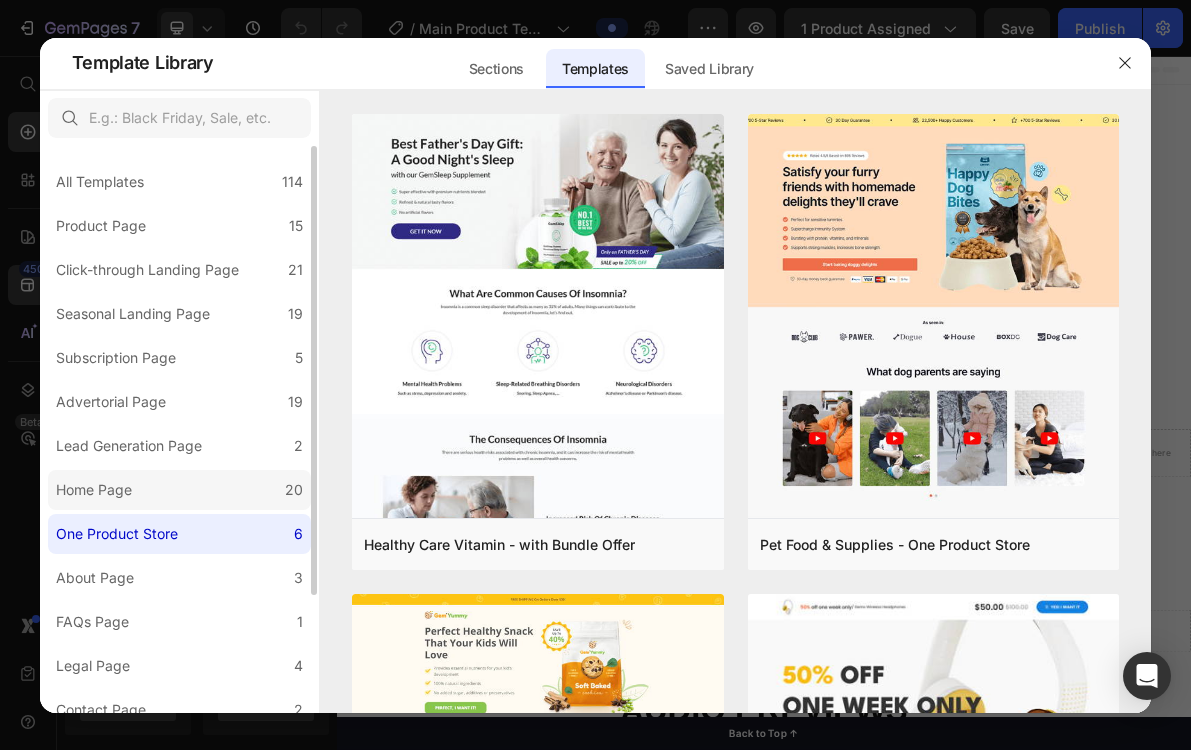 click on "Home Page 20" 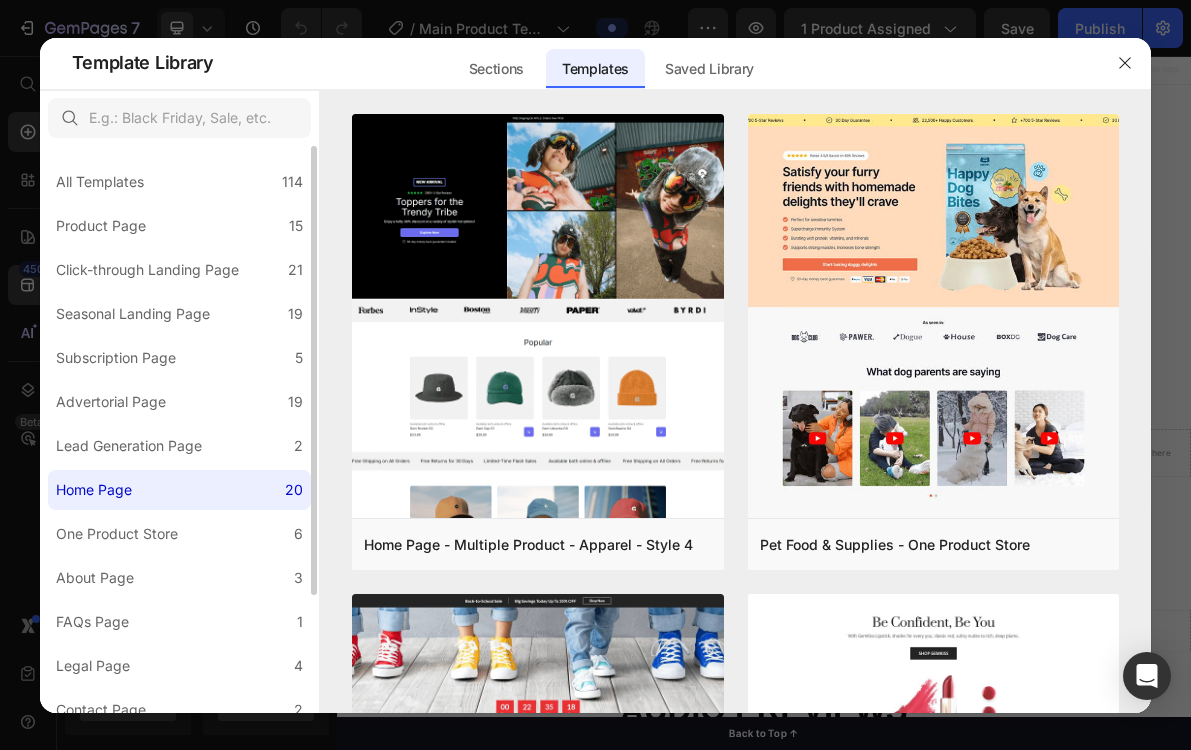 click on "All Templates 114 Product Page 15 Click-through Landing Page 21 Seasonal Landing Page 19 Subscription Page 5 Advertorial Page 19 Lead Generation Page 2 Home Page 20 One Product Store 6 About Page 3 FAQs Page 1 Legal Page 4 Contact Page 2 Blog Post 4 Blog List 2 Collection Page 3" at bounding box center (179, 504) 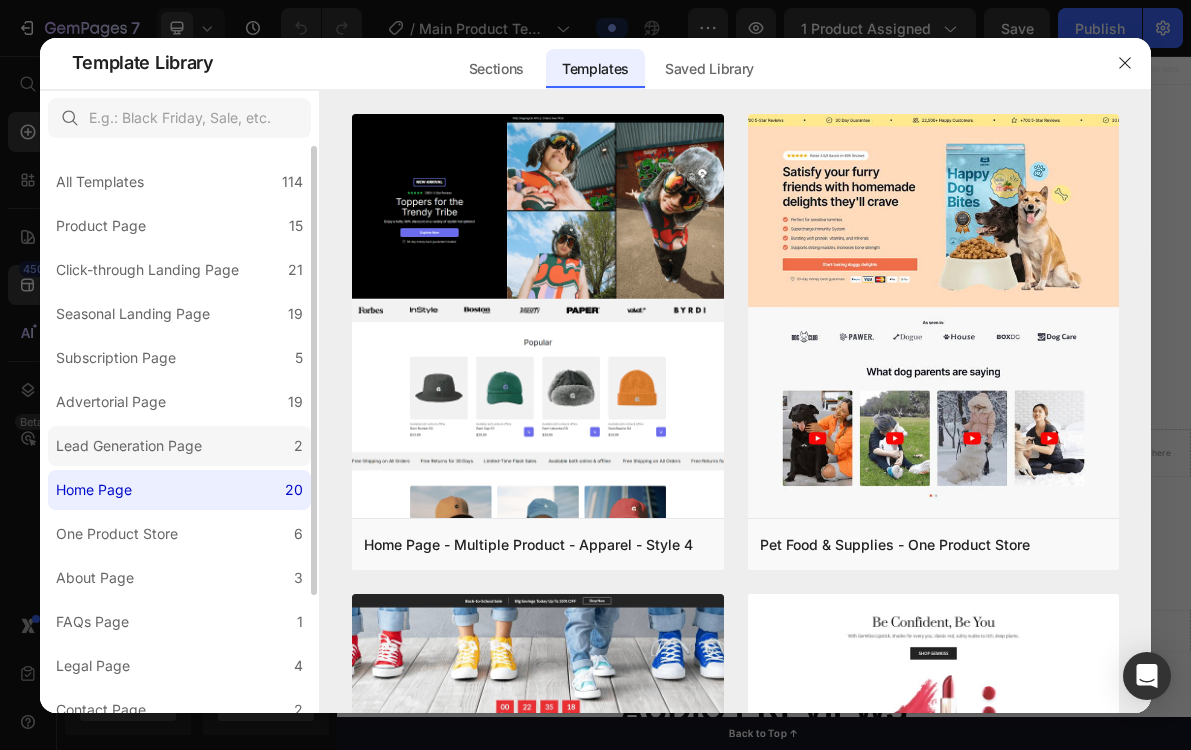 click on "Lead Generation Page" at bounding box center (129, 446) 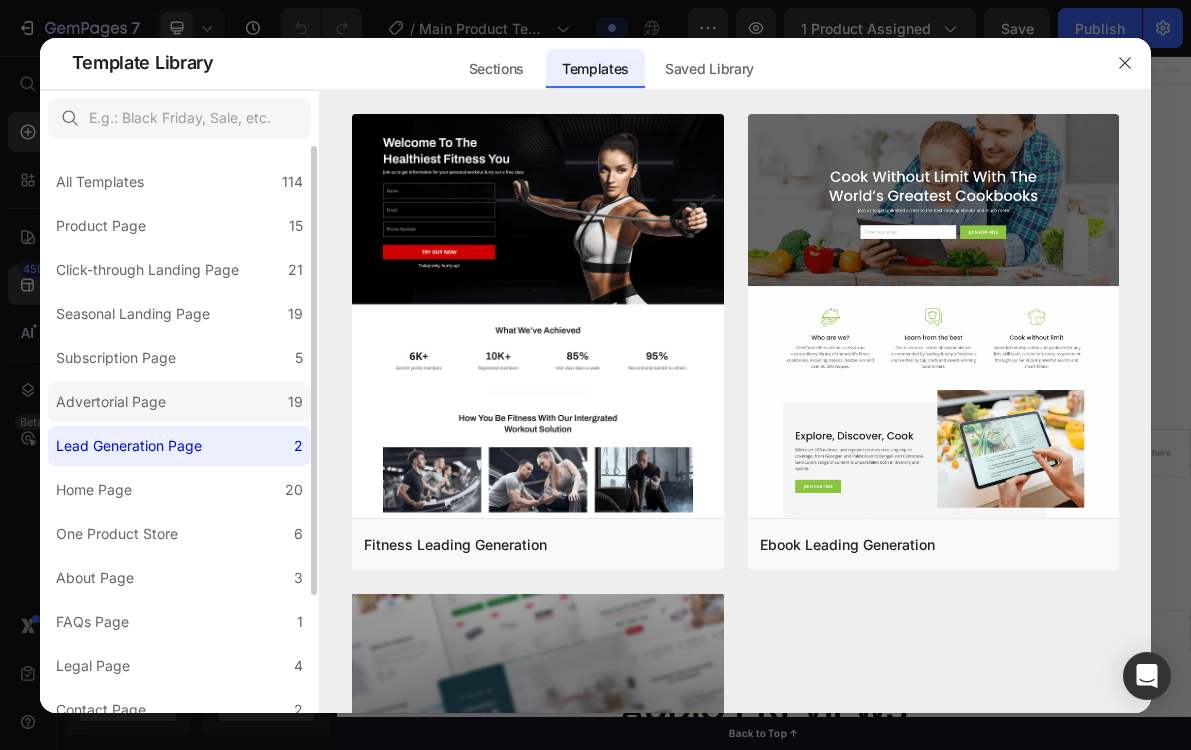 click on "Advertorial Page 19" 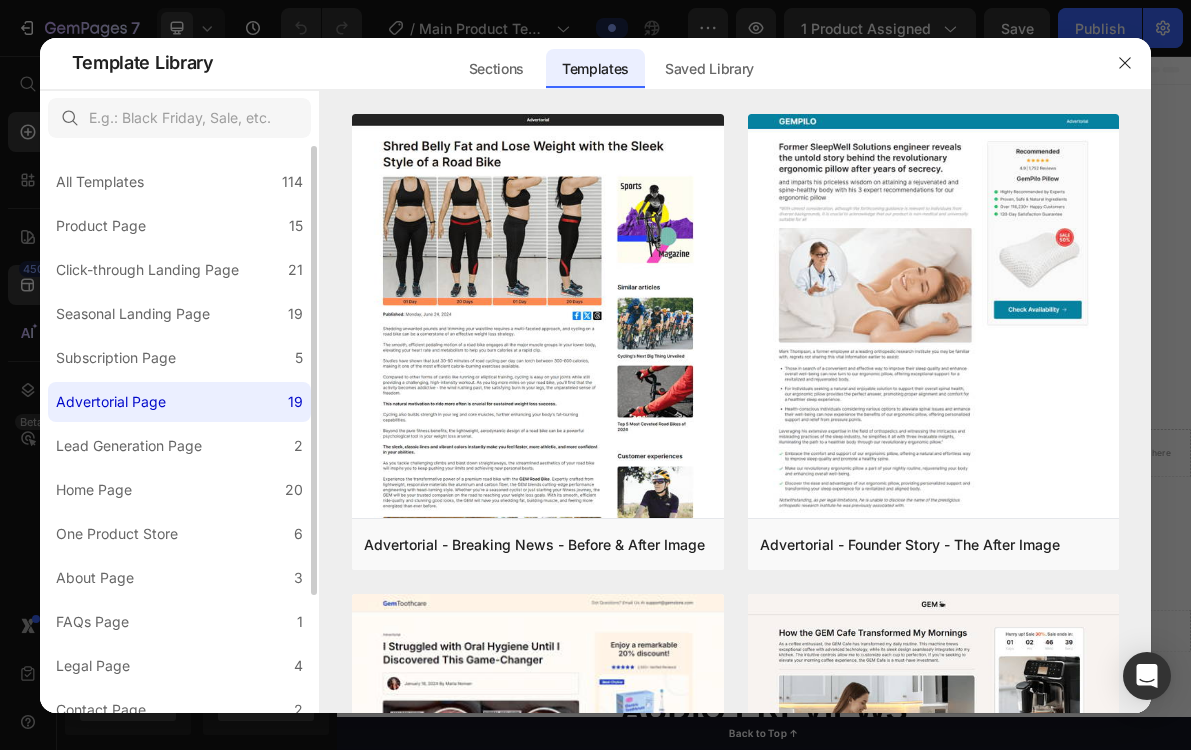 click on "Advertorial Page 19" 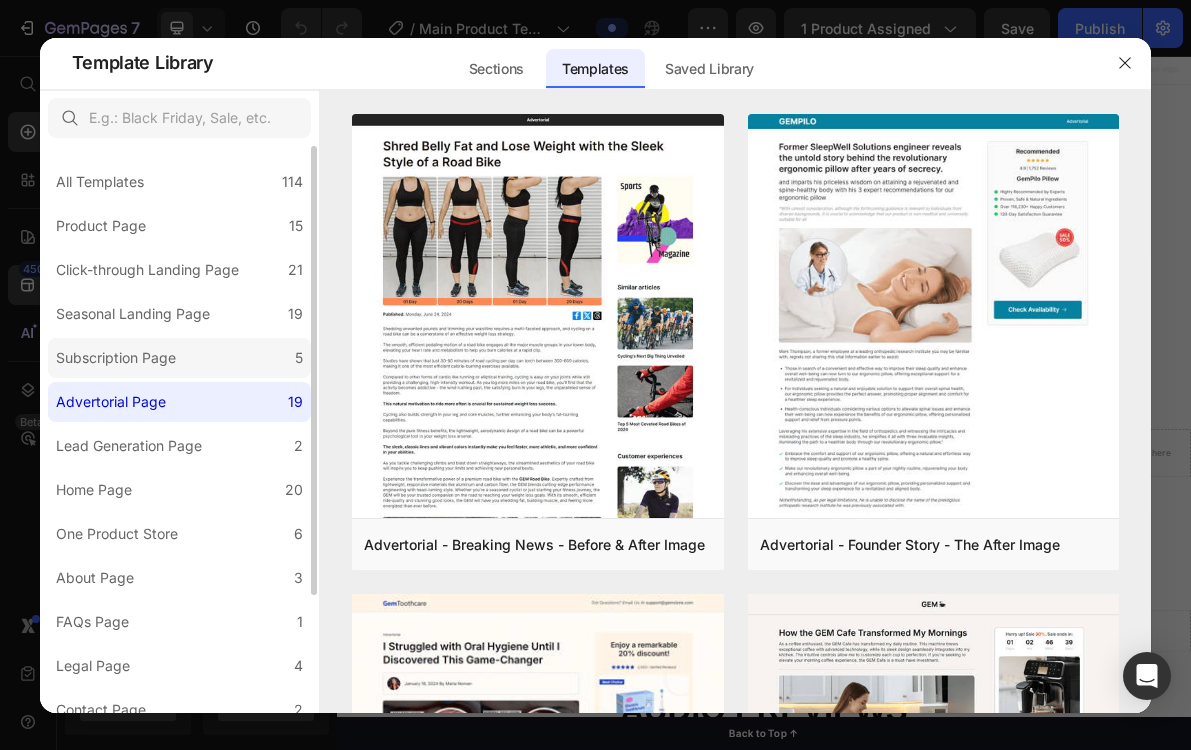 click on "Subscription Page 5" 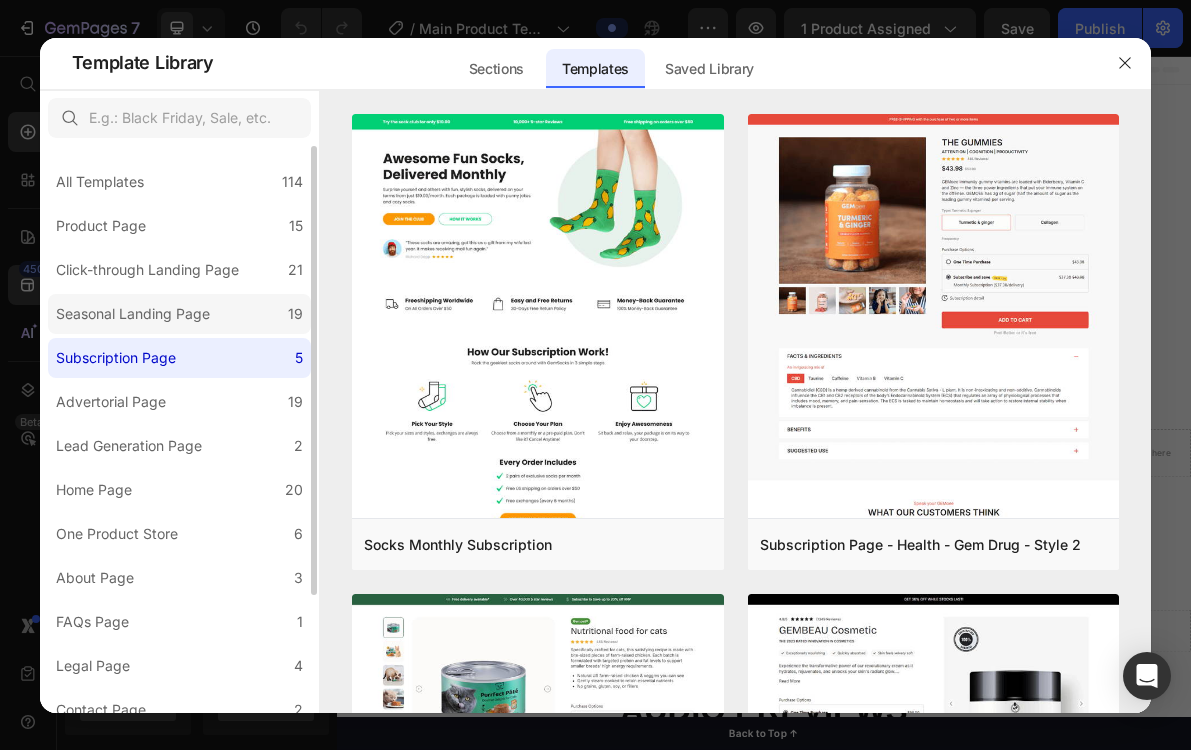 click on "Seasonal Landing Page 19" 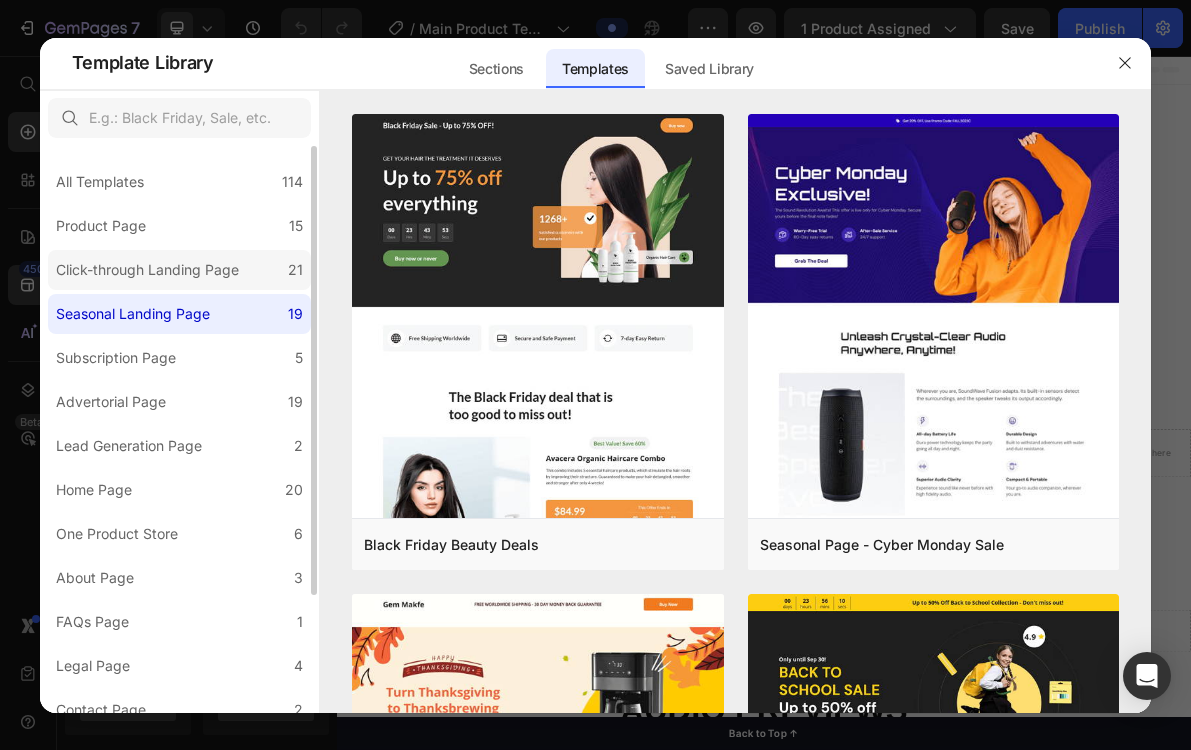 click on "Click-through Landing Page" at bounding box center (147, 270) 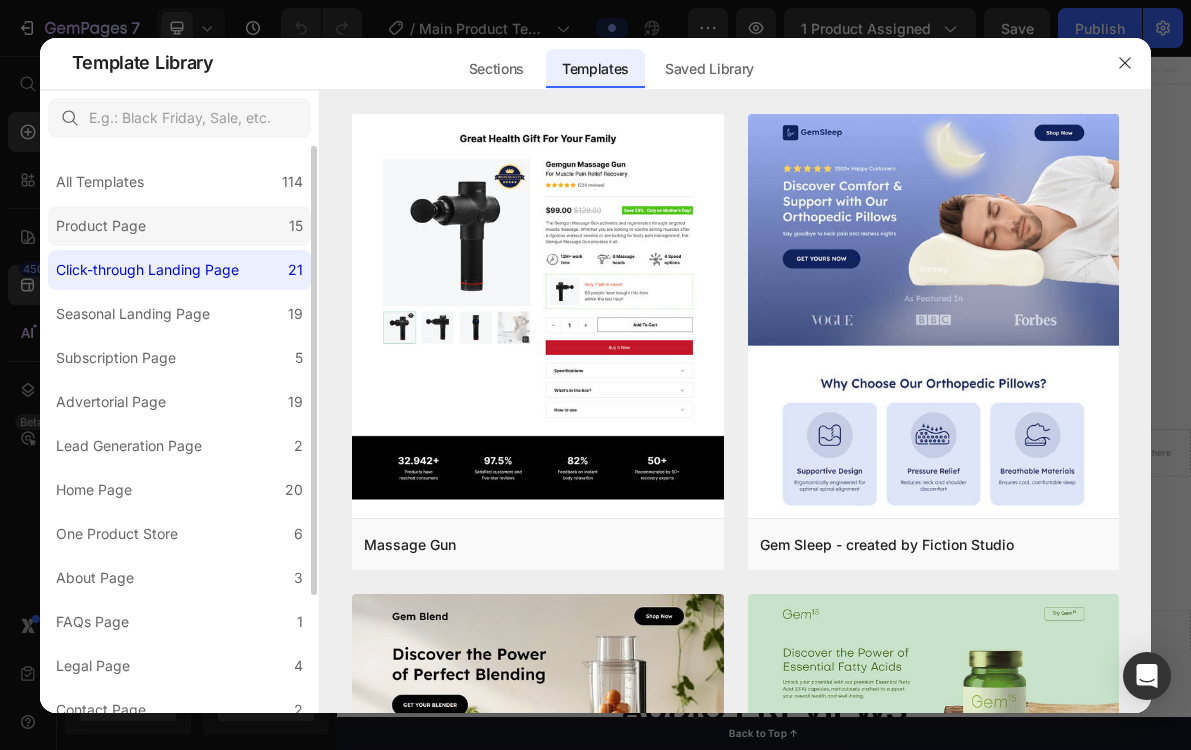 click on "Product Page 15" 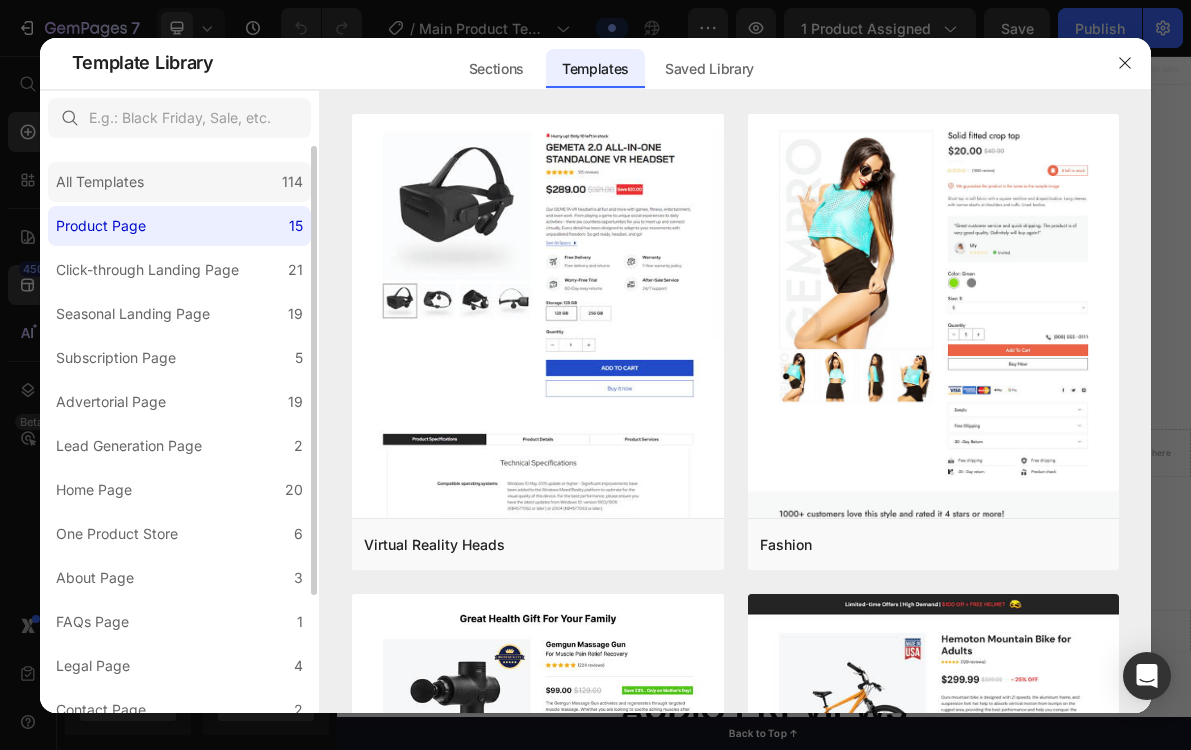 click on "All Templates 114" 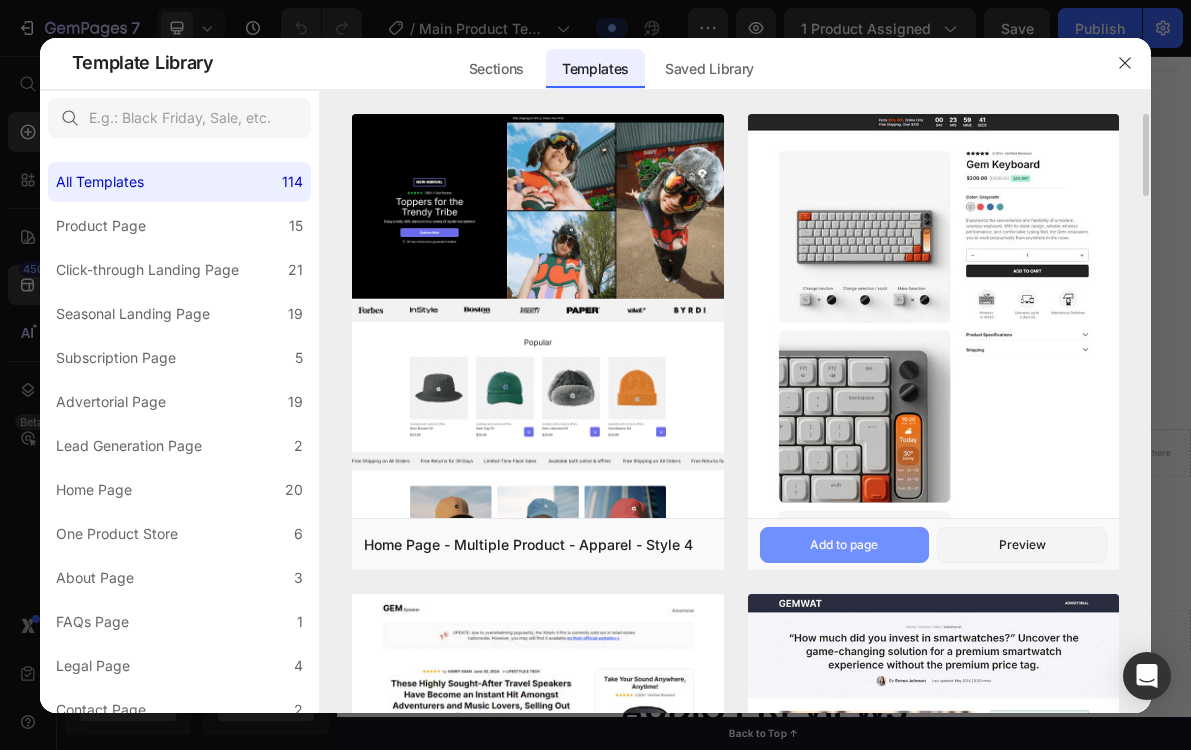 click on "Add to page" at bounding box center (844, 545) 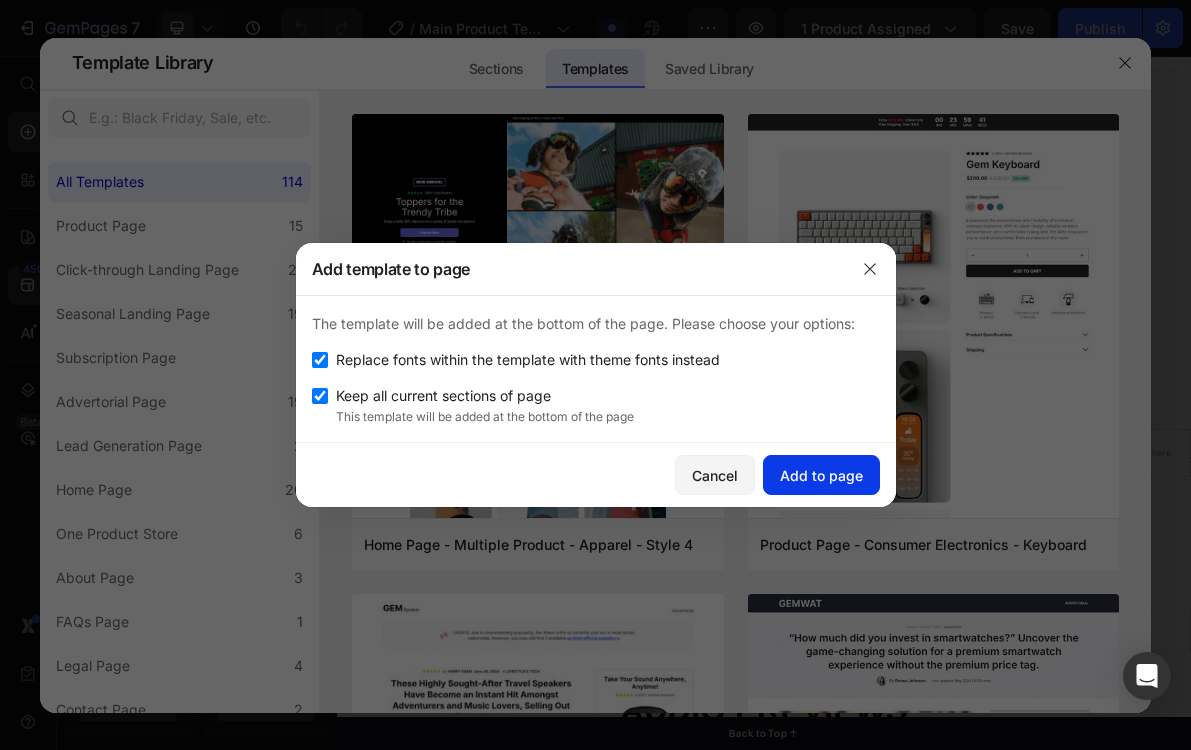click on "Add to page" 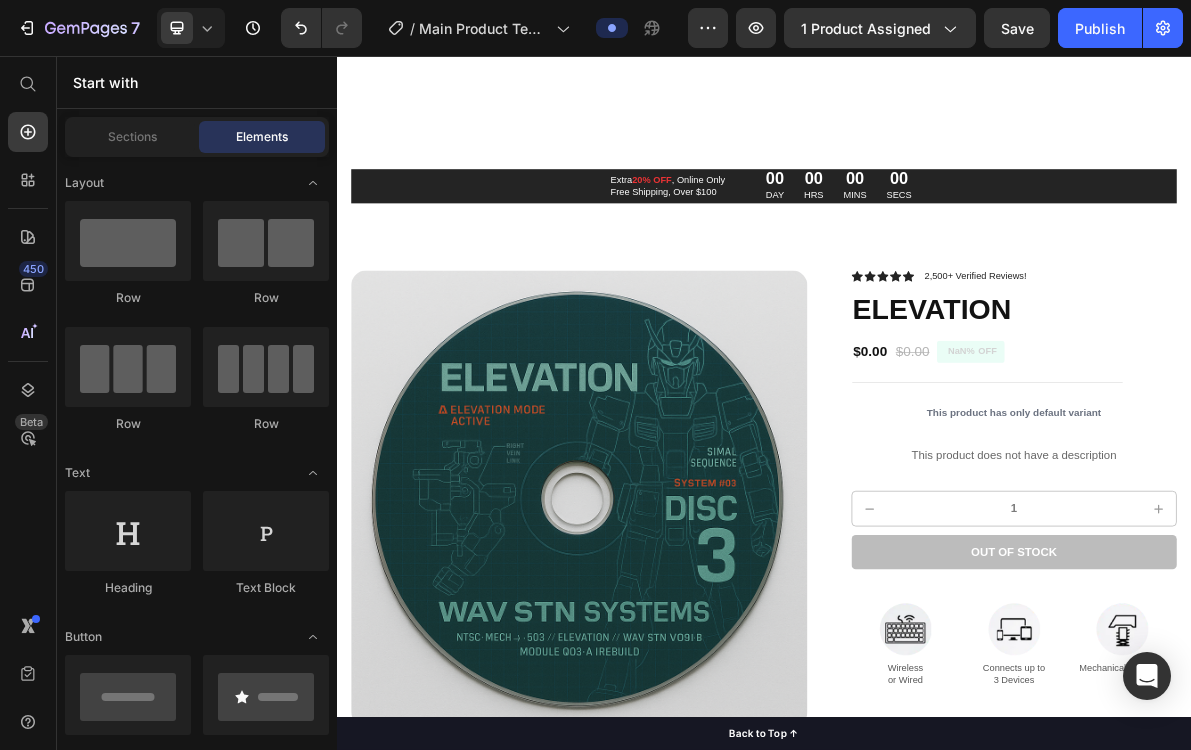 scroll, scrollTop: 2274, scrollLeft: 0, axis: vertical 